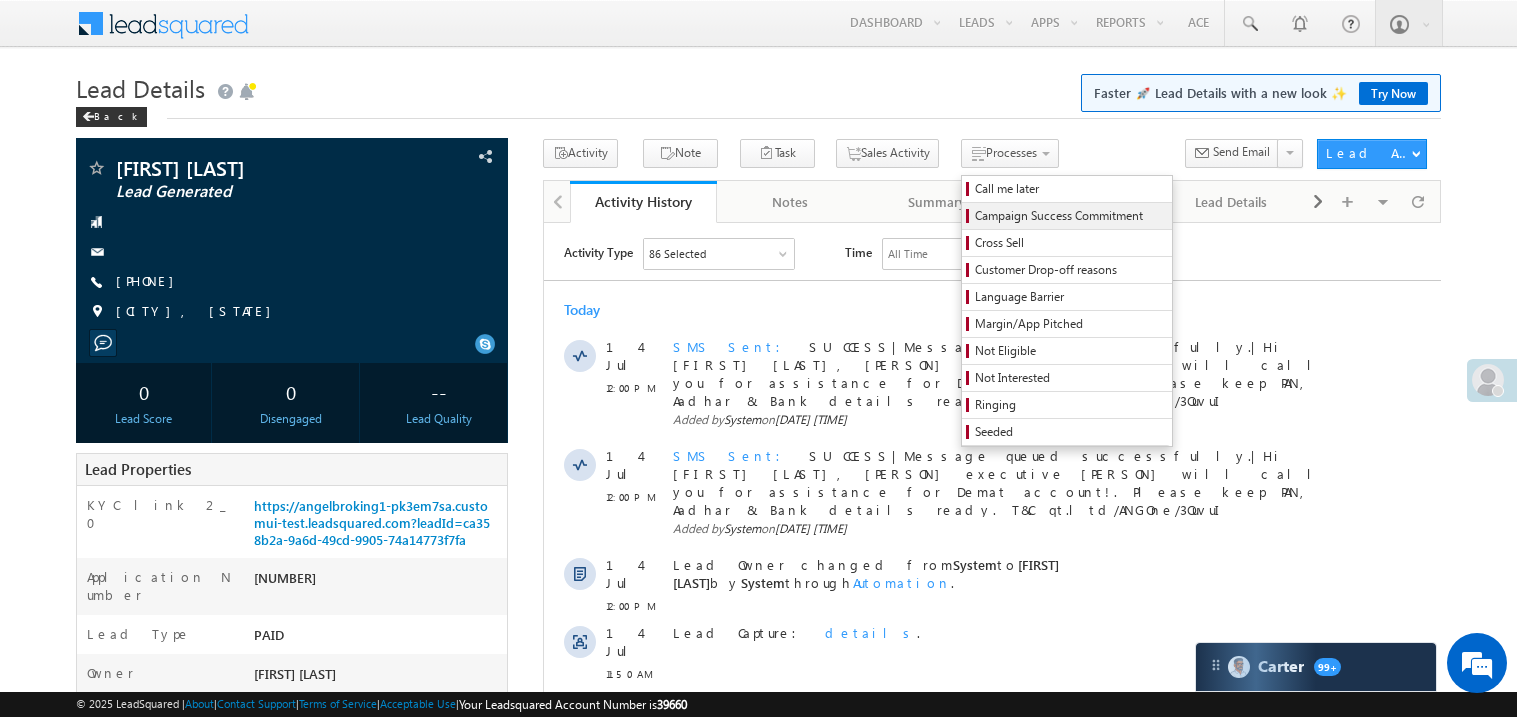 scroll, scrollTop: 0, scrollLeft: 0, axis: both 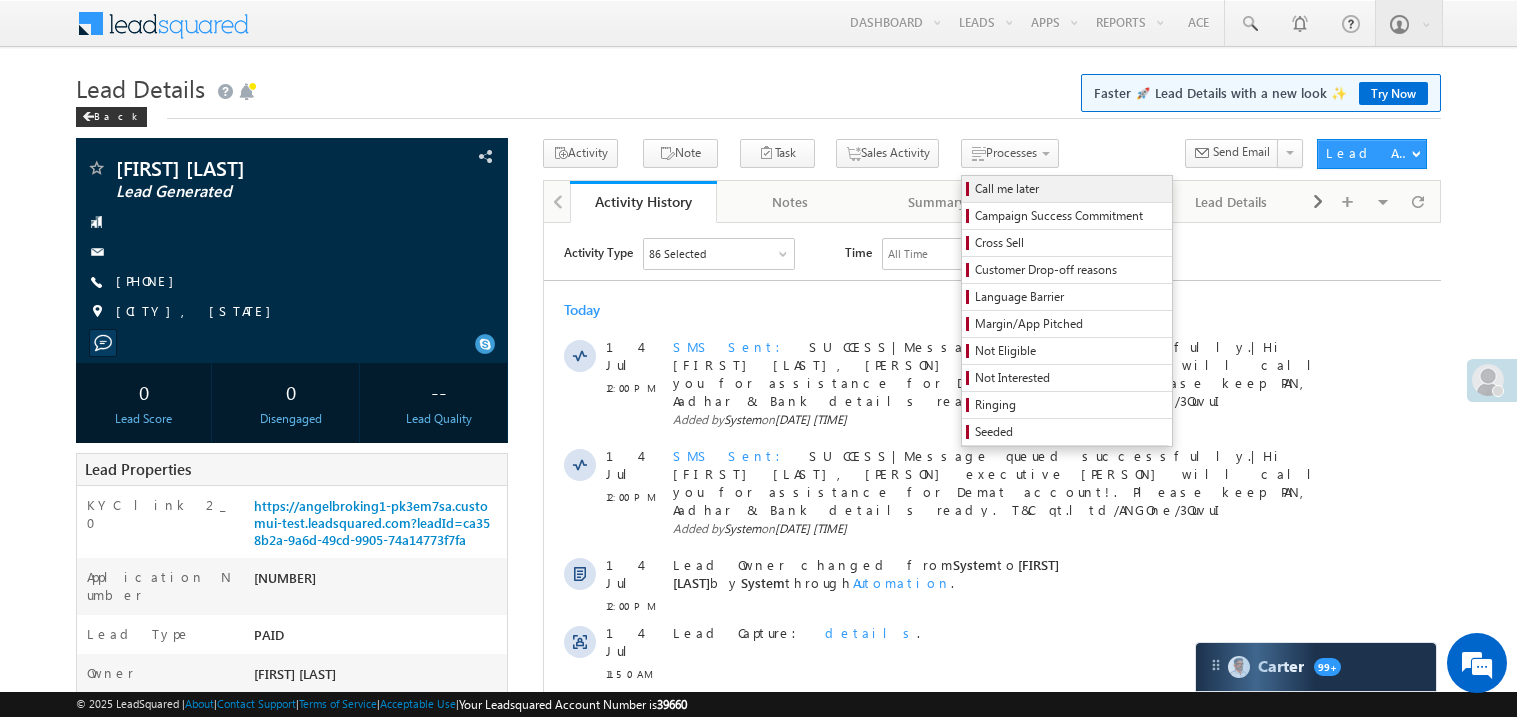 click on "Call me later" at bounding box center (1070, 189) 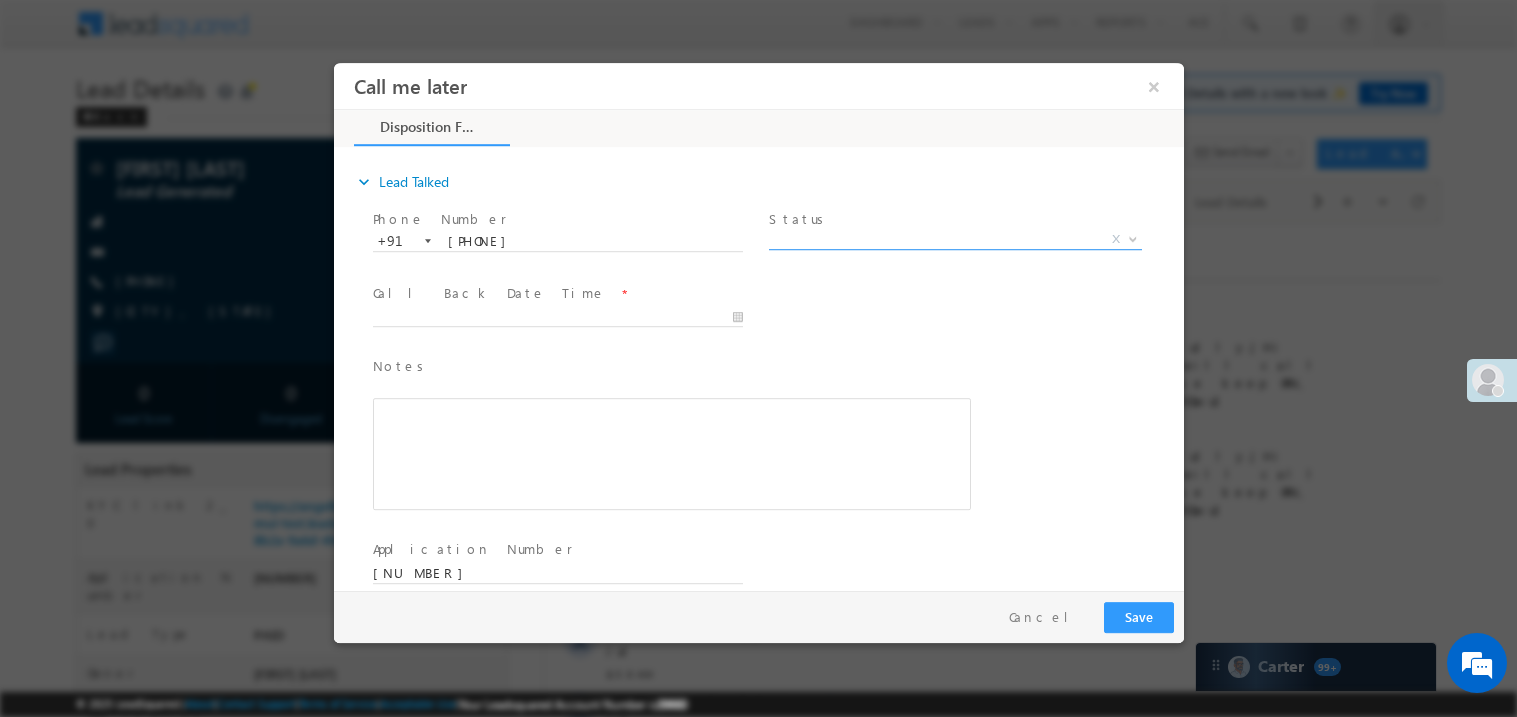 scroll, scrollTop: 0, scrollLeft: 0, axis: both 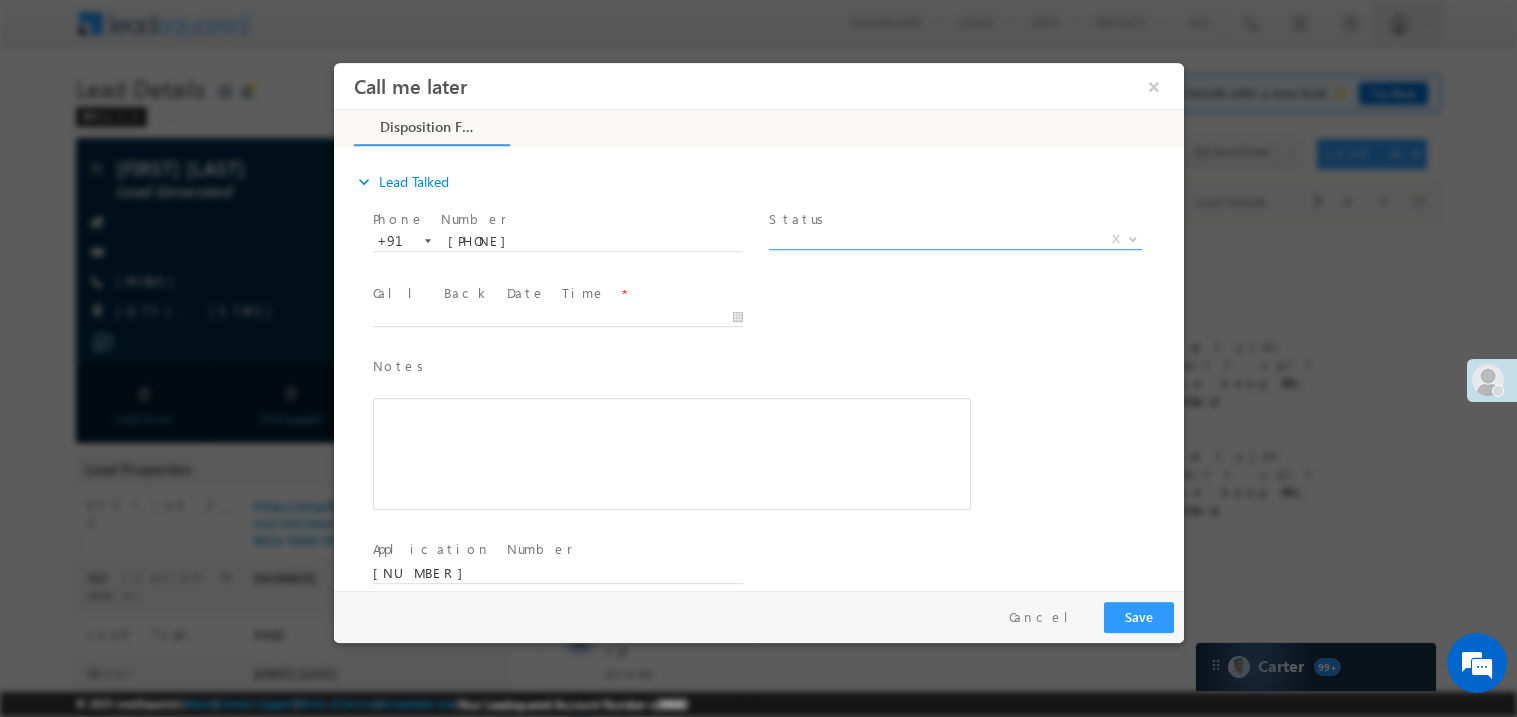 click on "X" at bounding box center (954, 239) 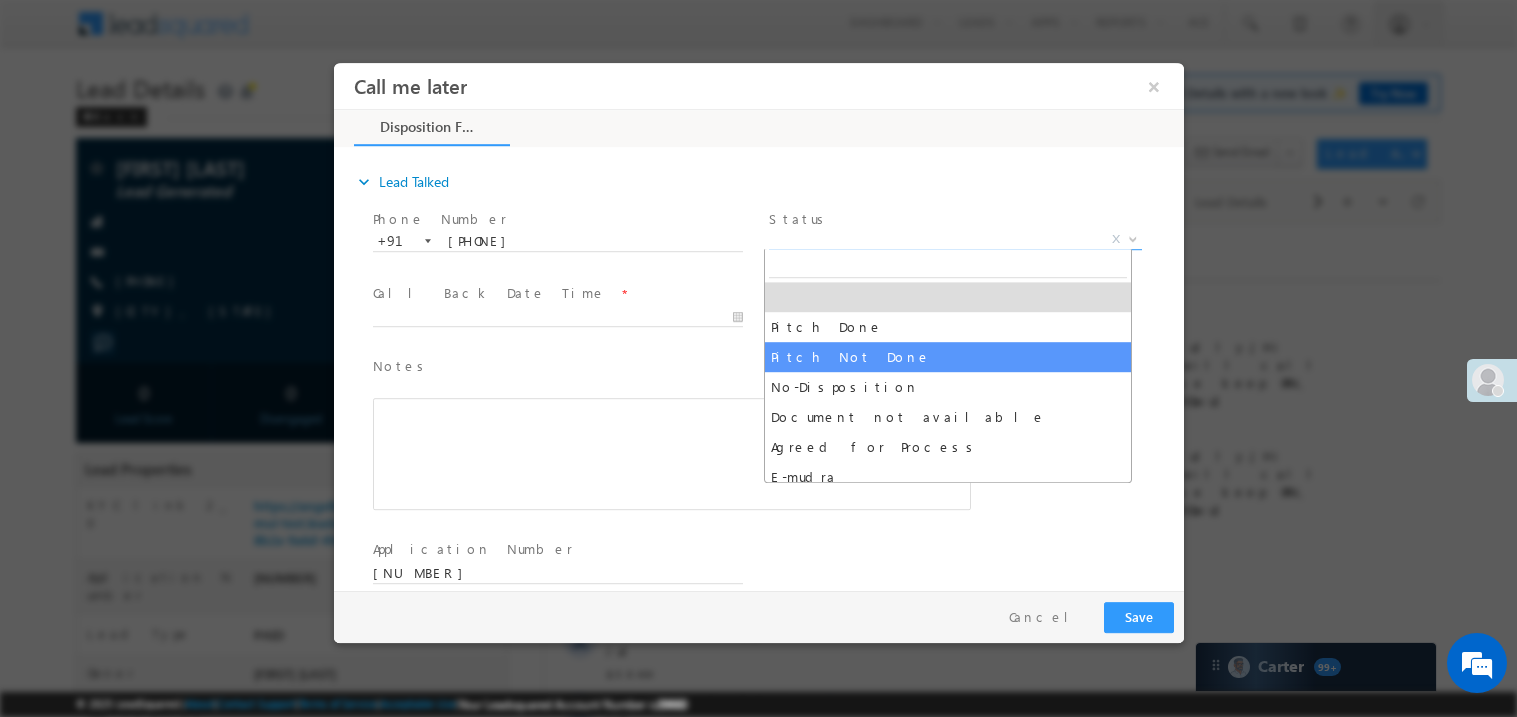 select on "Pitch Not Done" 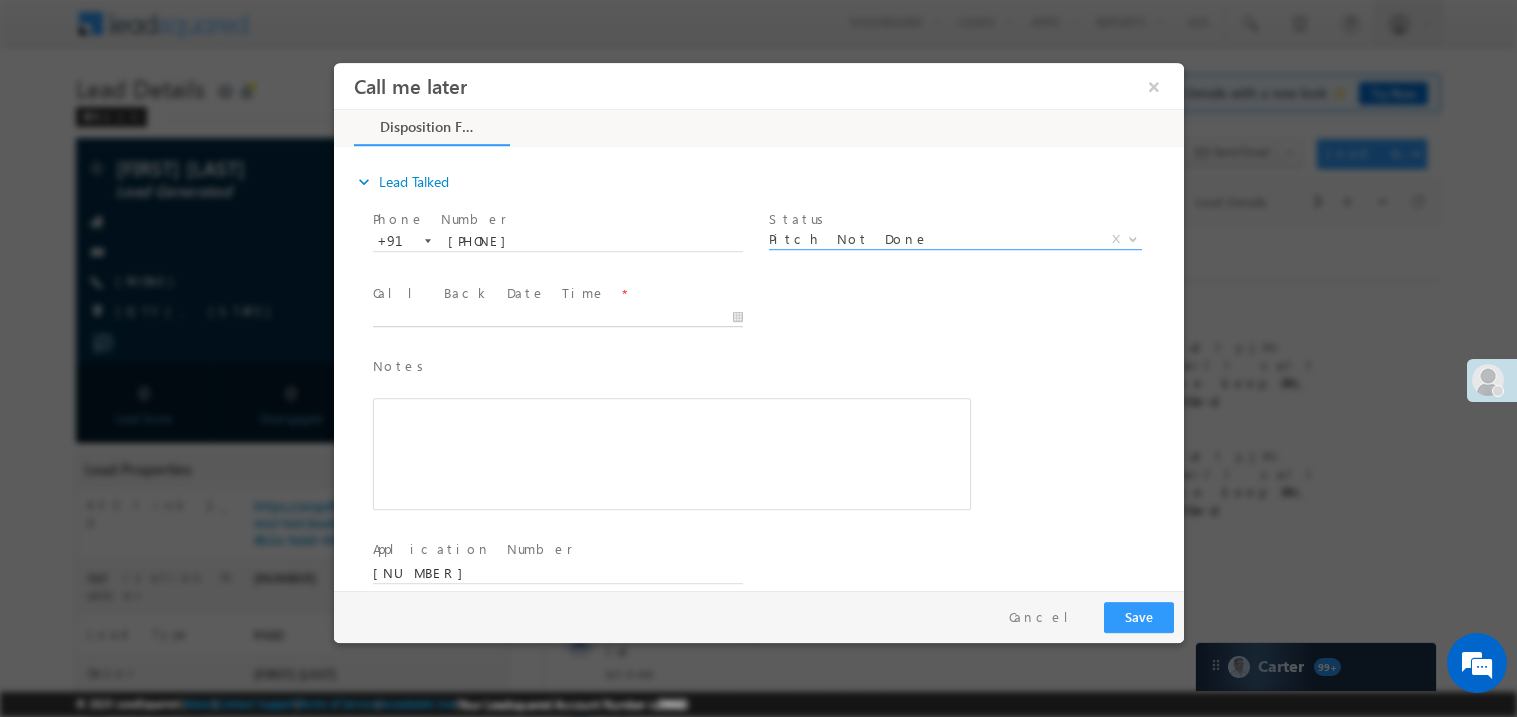 click on "Call me later
×" at bounding box center (758, 325) 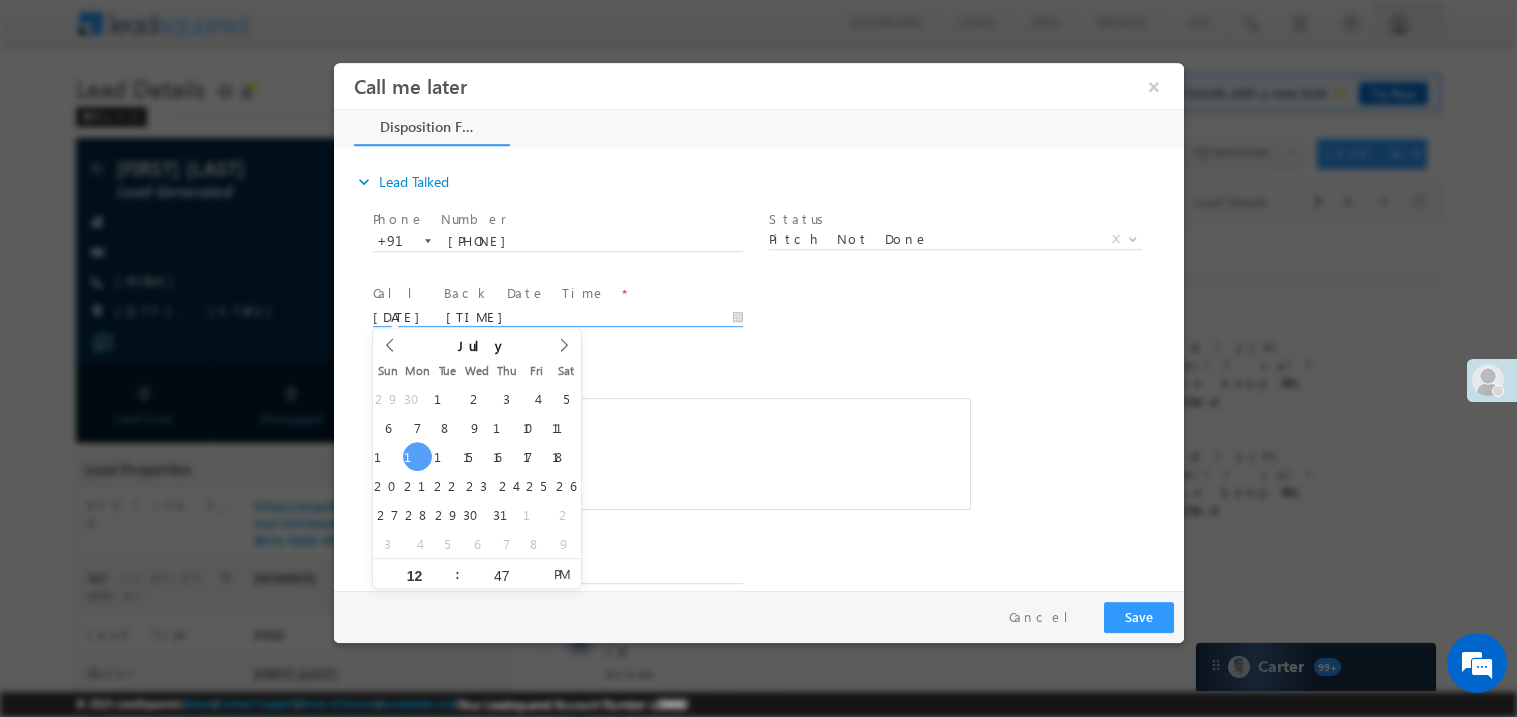 click at bounding box center [671, 453] 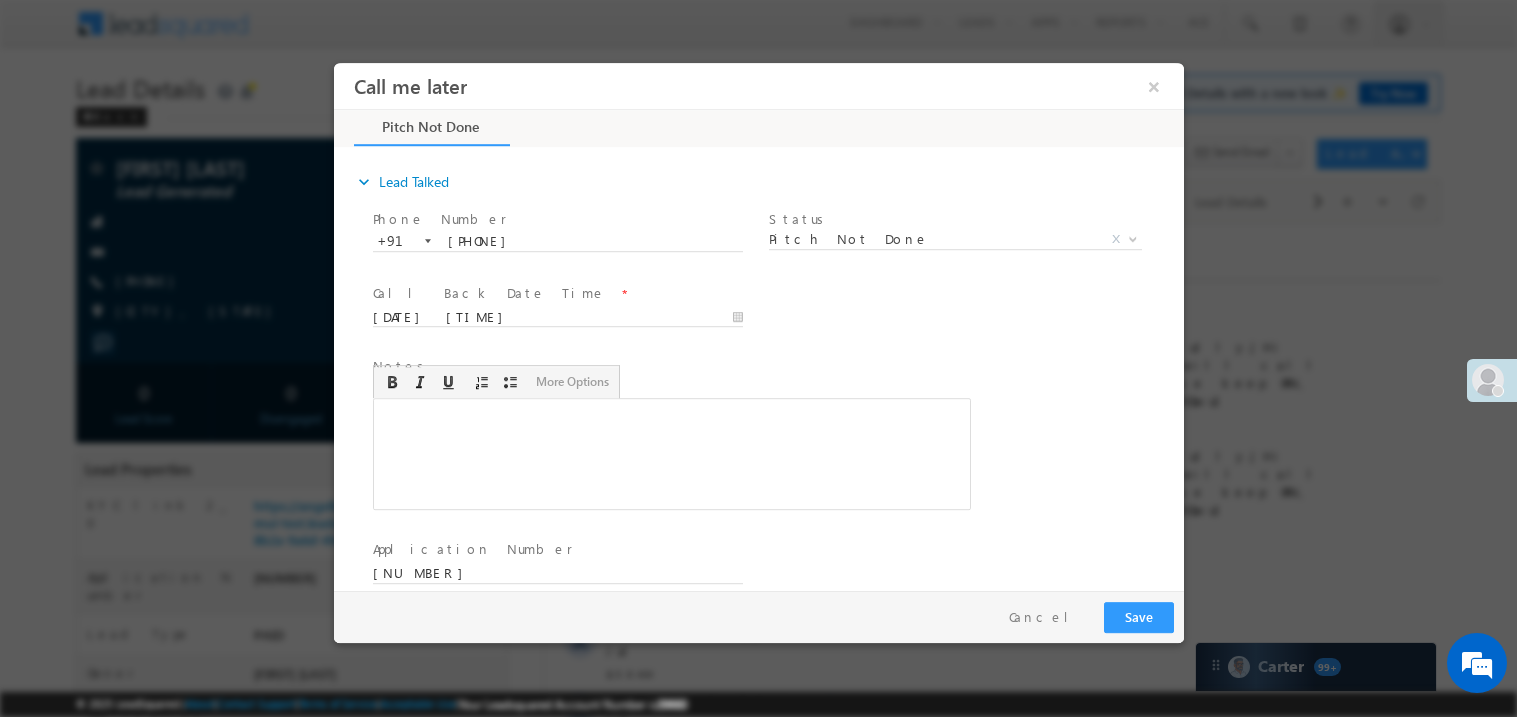 type 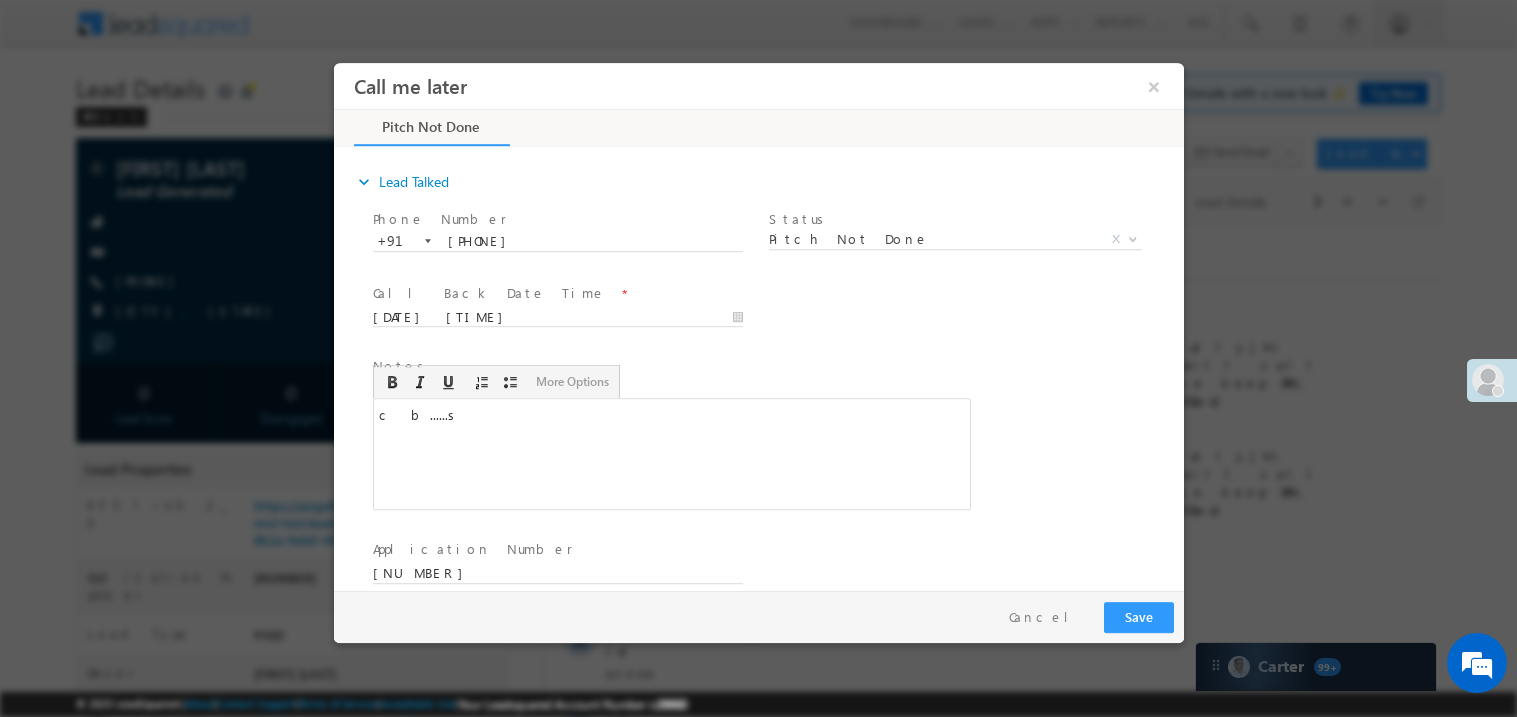 scroll, scrollTop: 0, scrollLeft: 0, axis: both 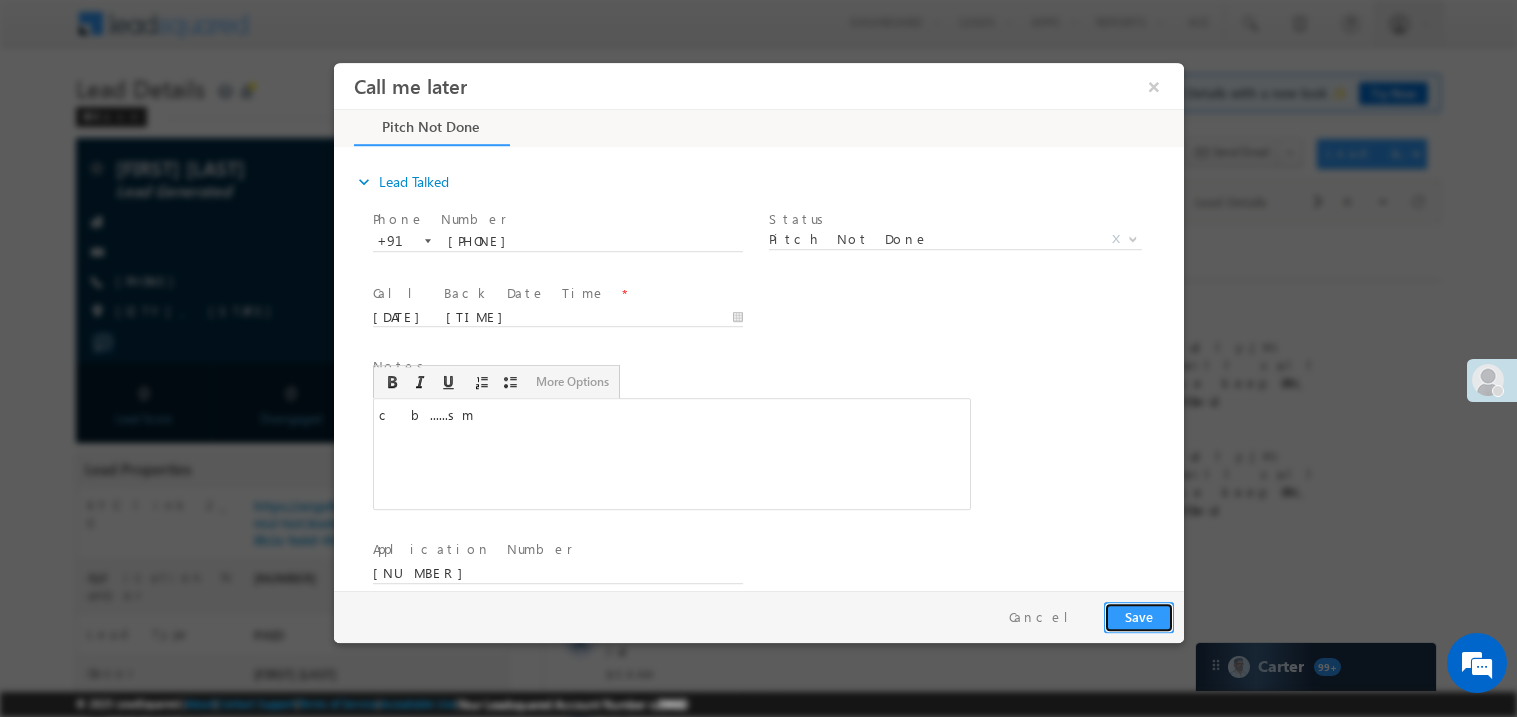 click on "Save" at bounding box center (1138, 616) 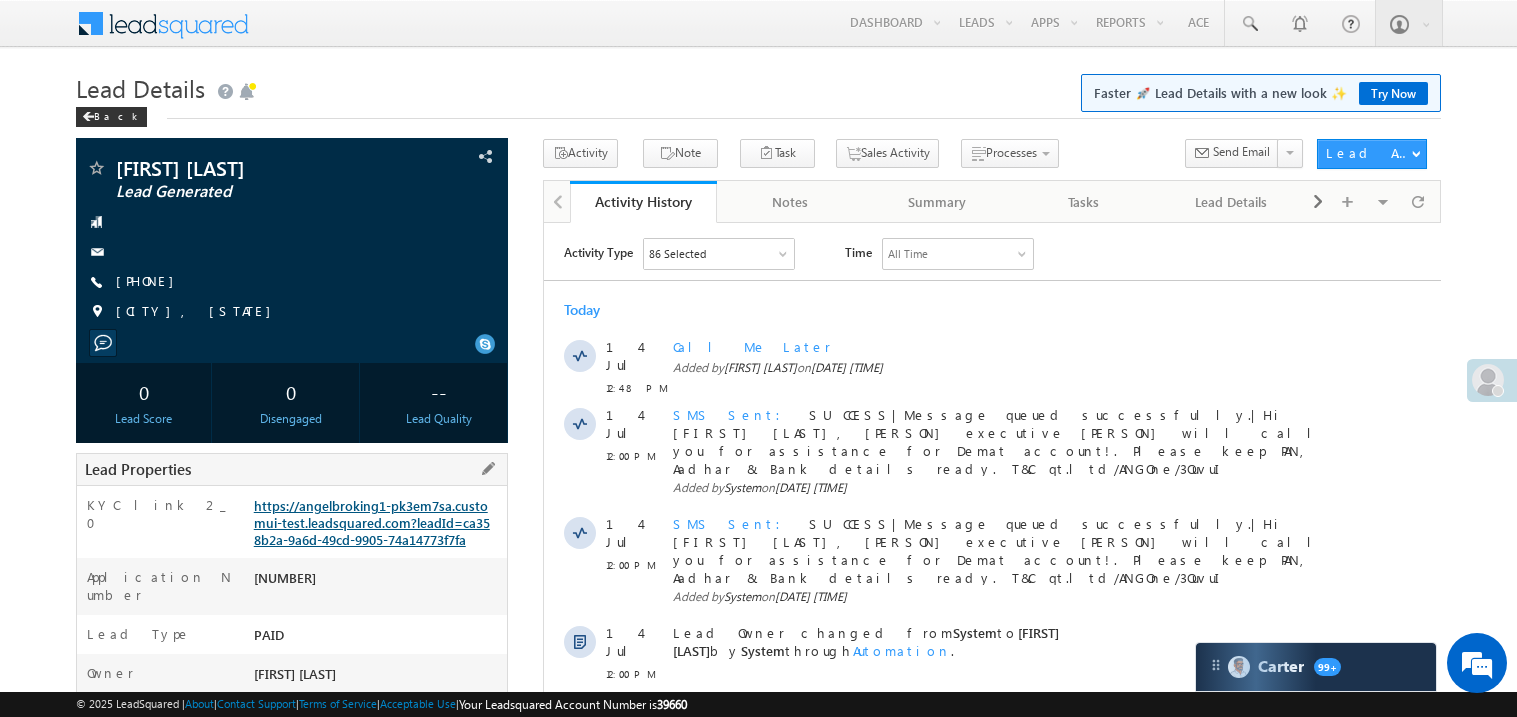 click on "https://angelbroking1-pk3em7sa.customui-test.leadsquared.com?leadId=ca358b2a-9a6d-49cd-9905-74a14773f7fa" at bounding box center (372, 522) 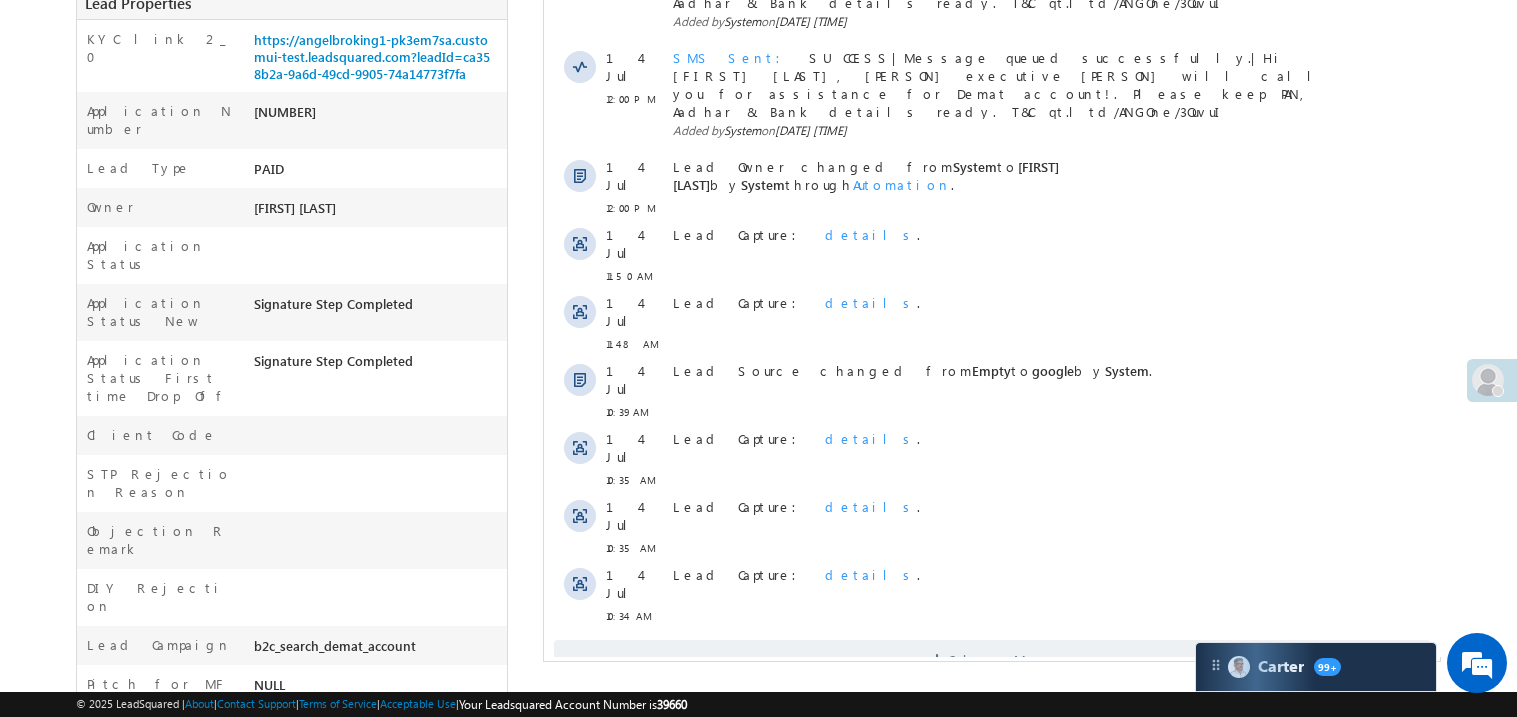 scroll, scrollTop: 479, scrollLeft: 0, axis: vertical 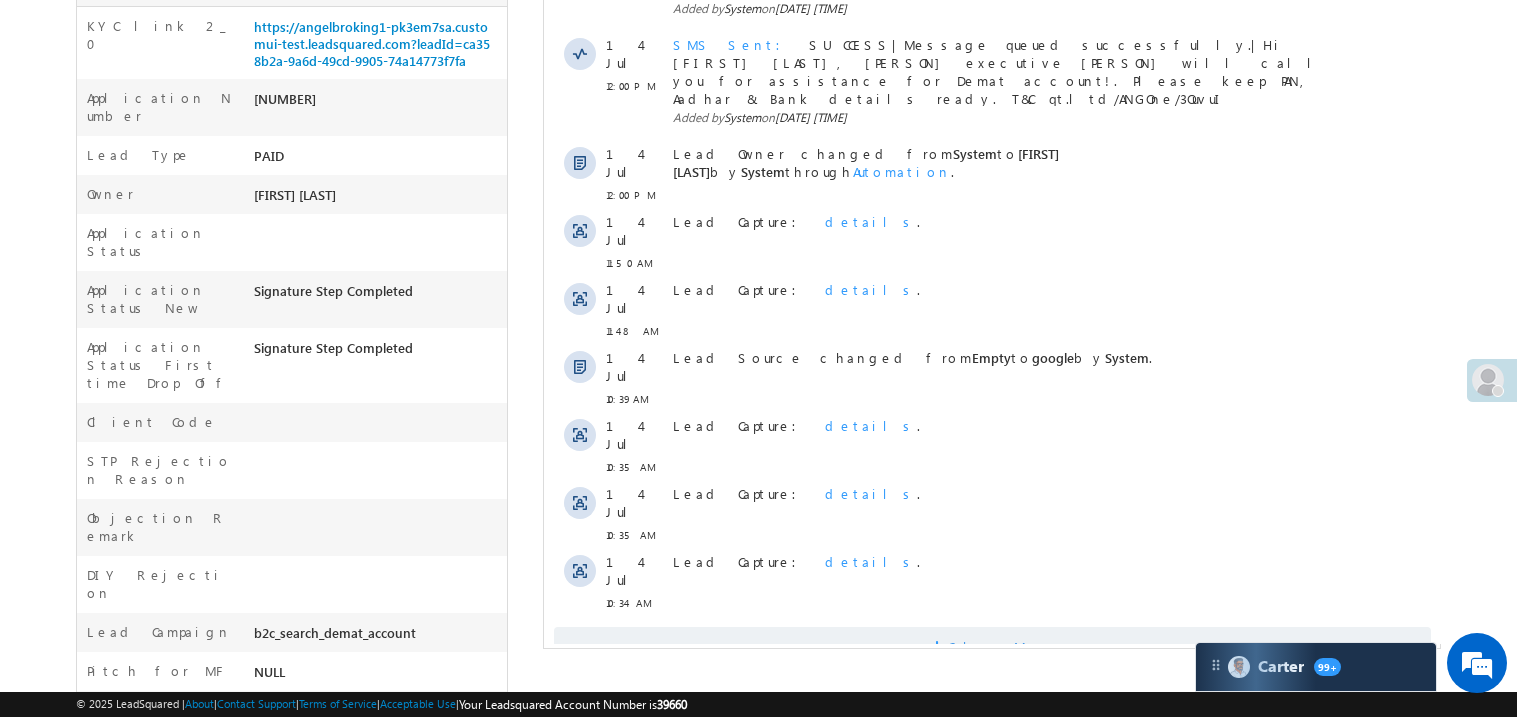 click on "Show More" at bounding box center [991, 647] 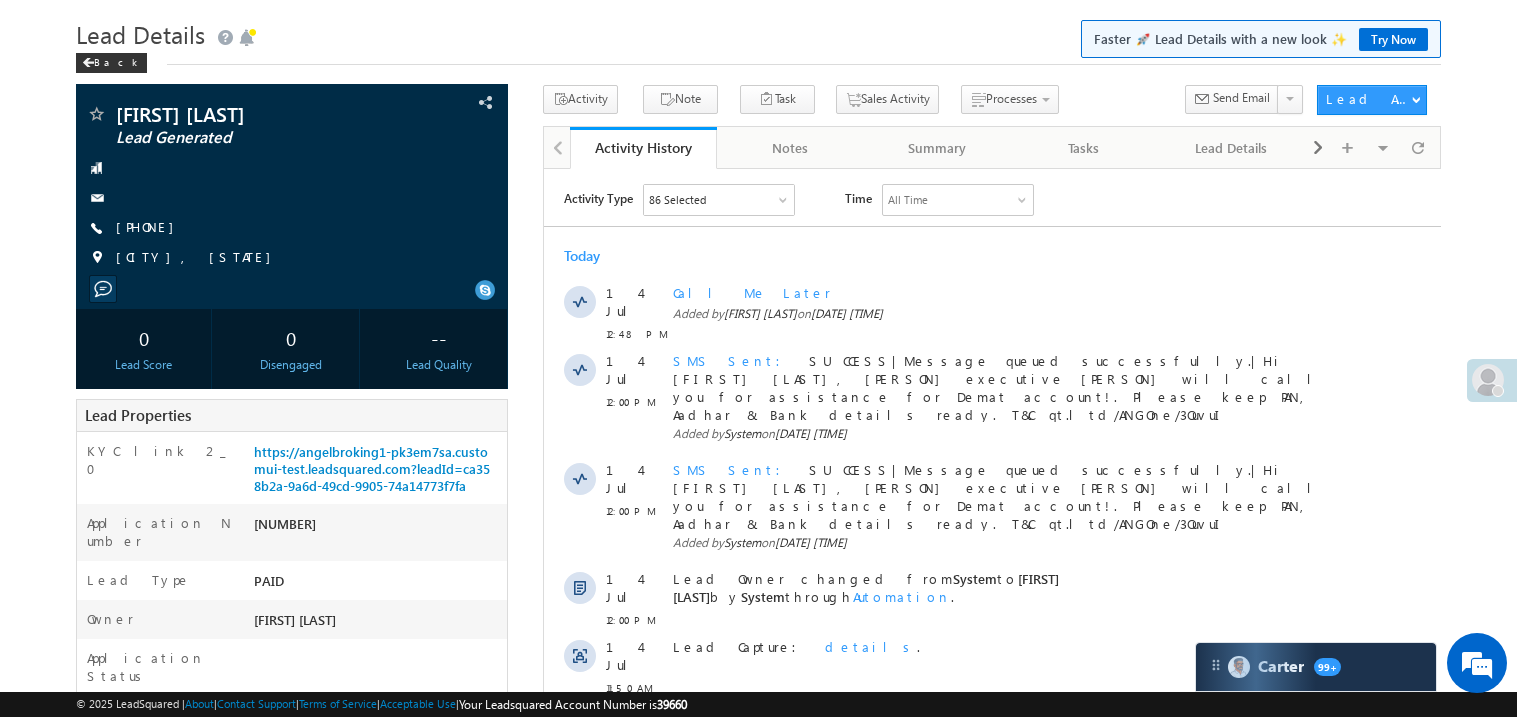 scroll, scrollTop: 0, scrollLeft: 0, axis: both 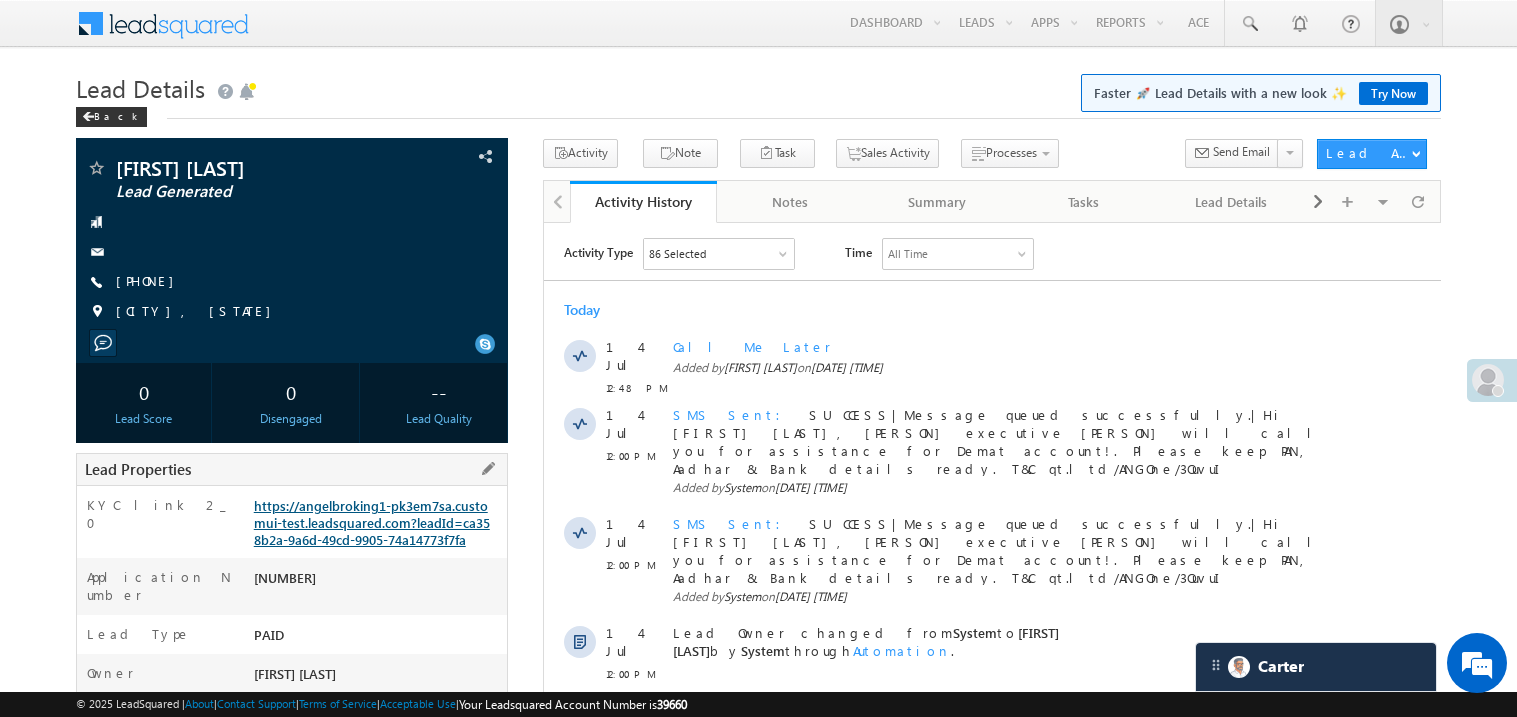click on "https://angelbroking1-pk3em7sa.customui-test.leadsquared.com?leadId=ca358b2a-9a6d-49cd-9905-74a14773f7fa" at bounding box center (372, 522) 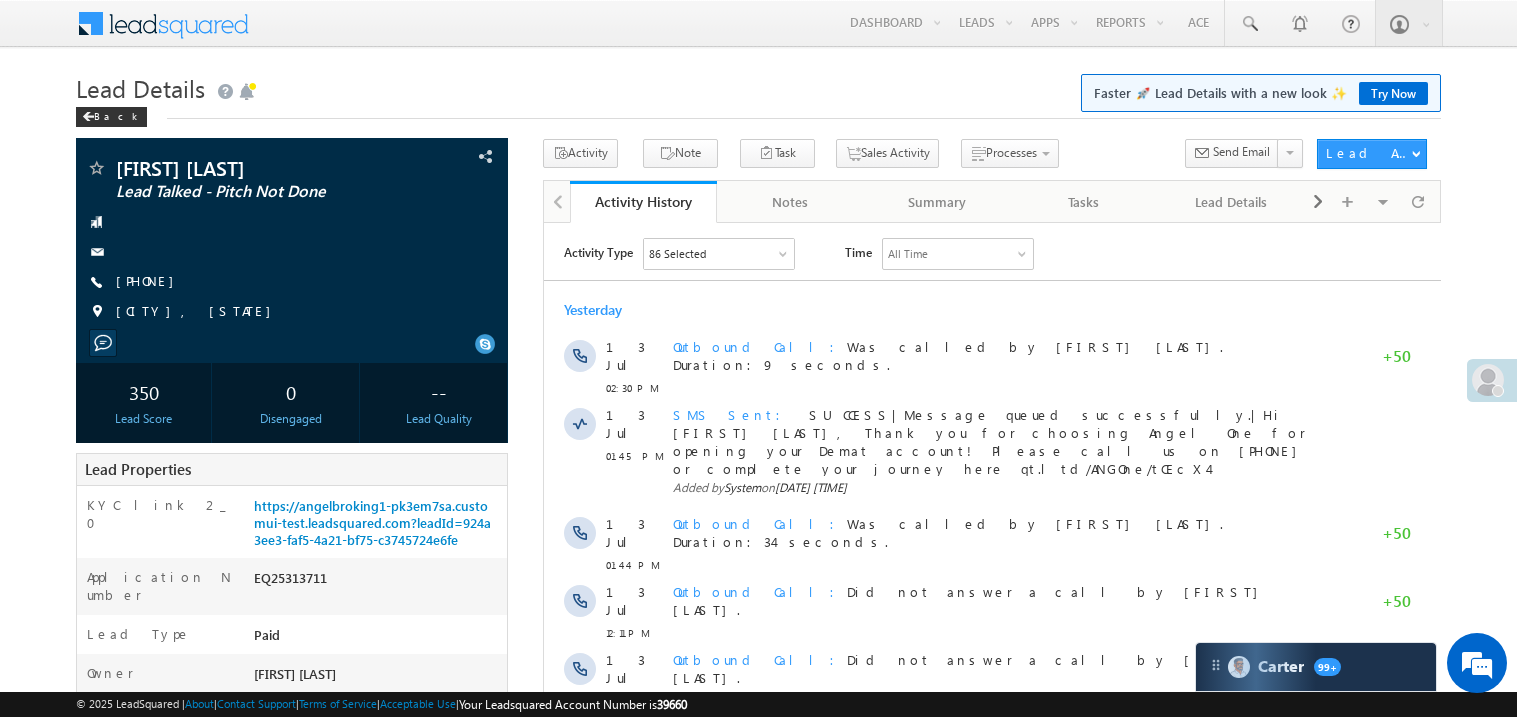 scroll, scrollTop: 0, scrollLeft: 0, axis: both 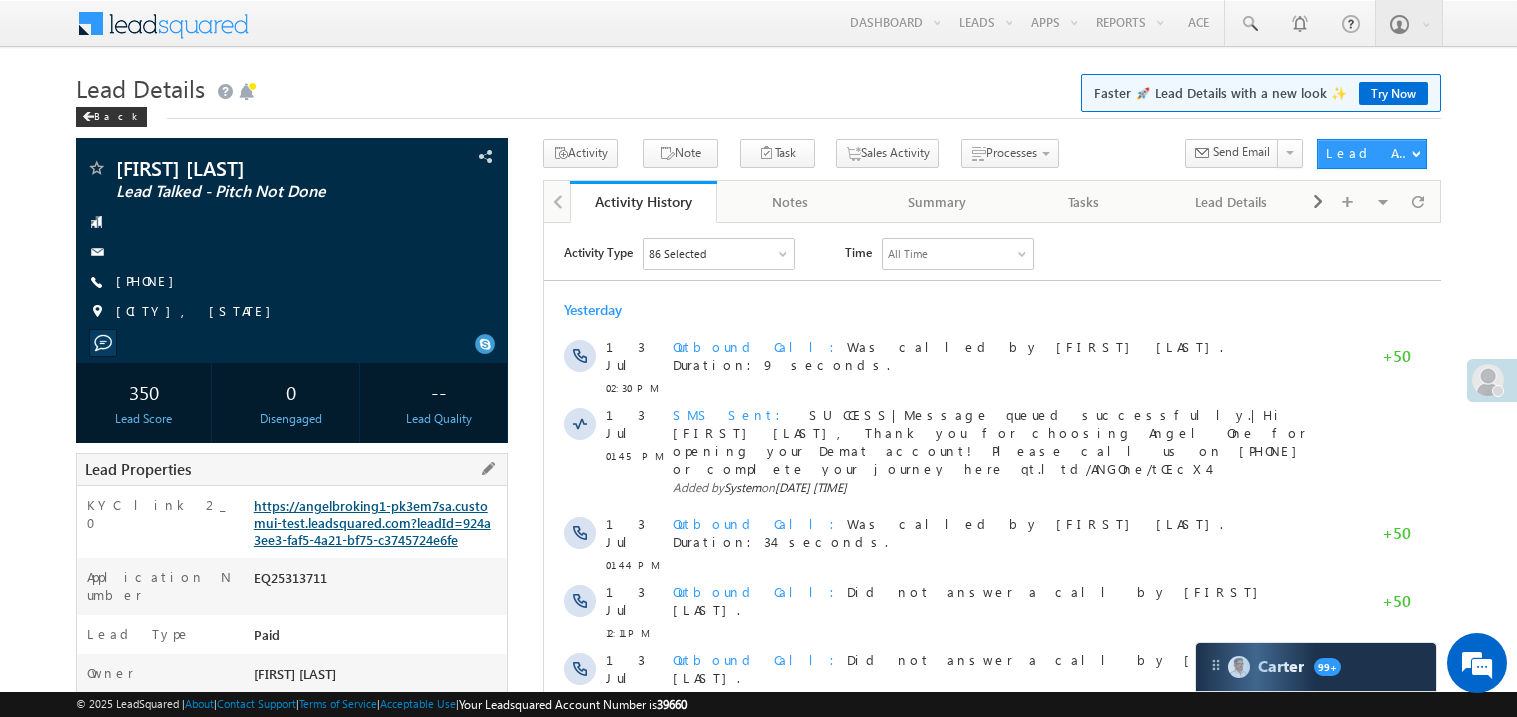 click on "https://angelbroking1-pk3em7sa.customui-test.leadsquared.com?leadId=924a3ee3-faf5-4a21-bf75-c3745724e6fe" at bounding box center (372, 522) 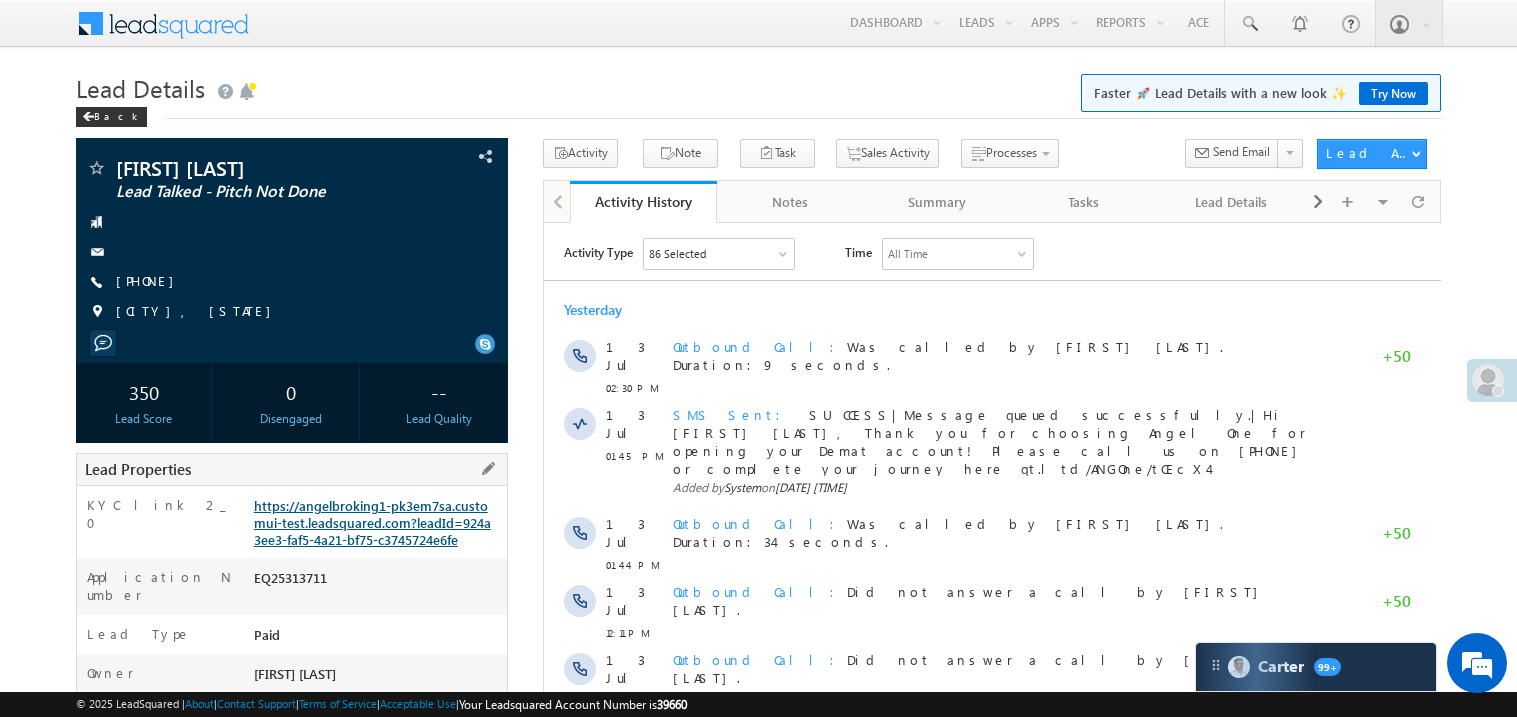 scroll, scrollTop: 0, scrollLeft: 0, axis: both 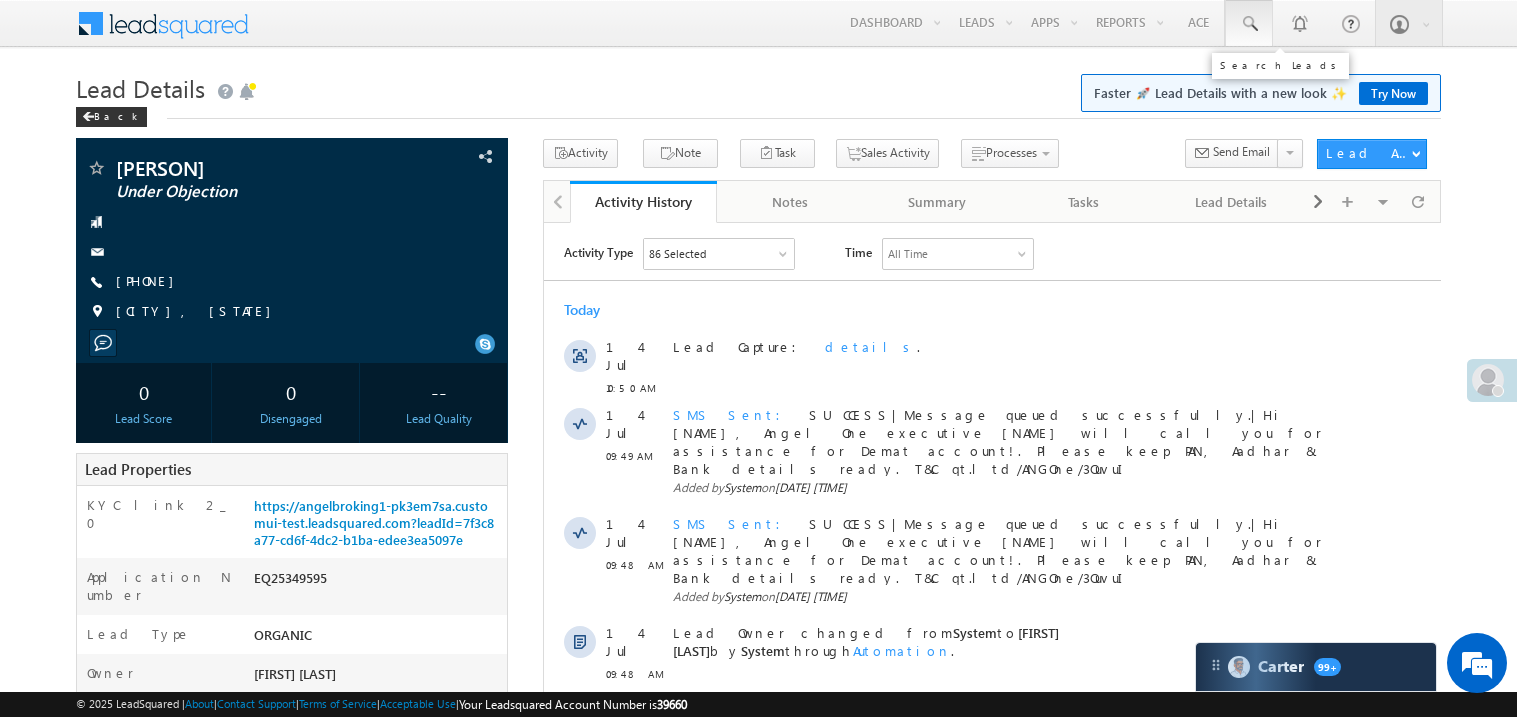 click at bounding box center (1249, 24) 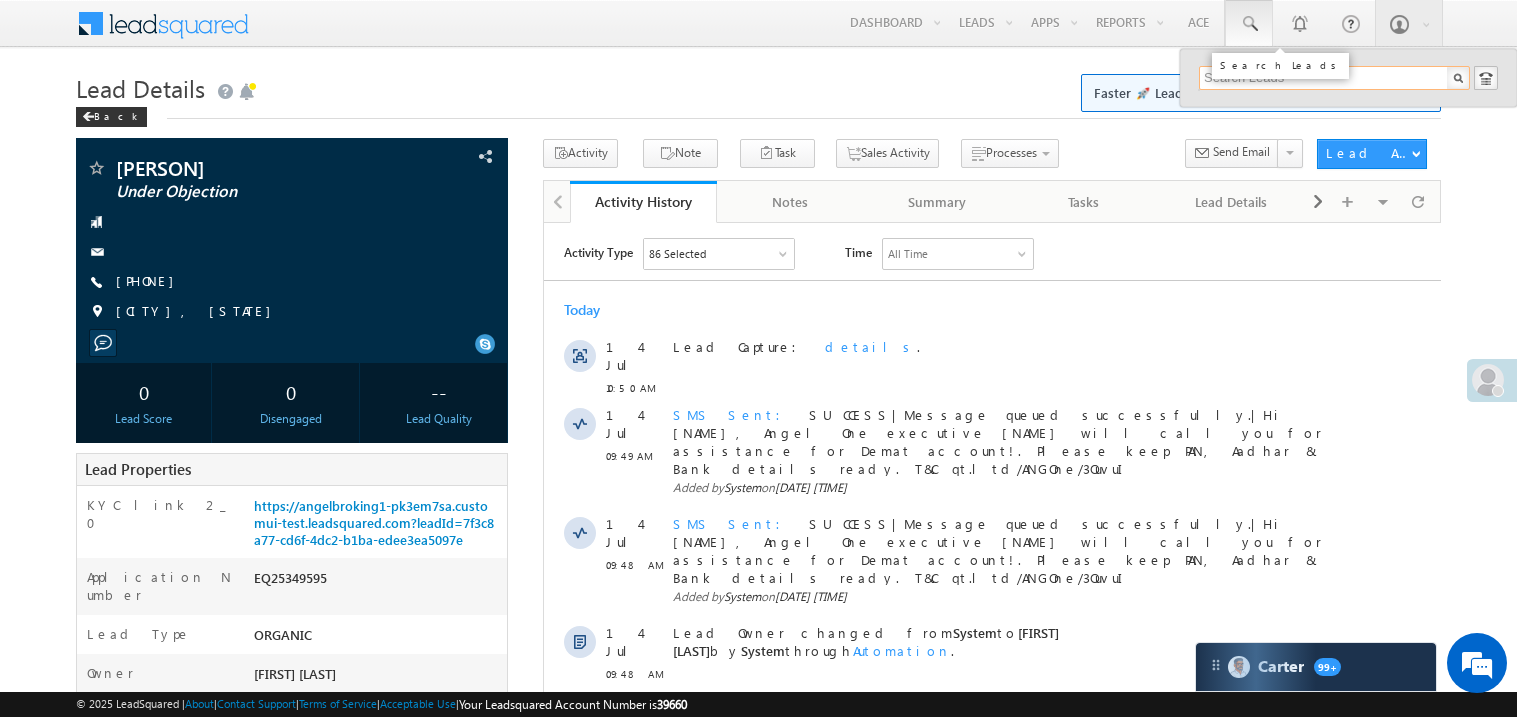 scroll, scrollTop: 0, scrollLeft: 0, axis: both 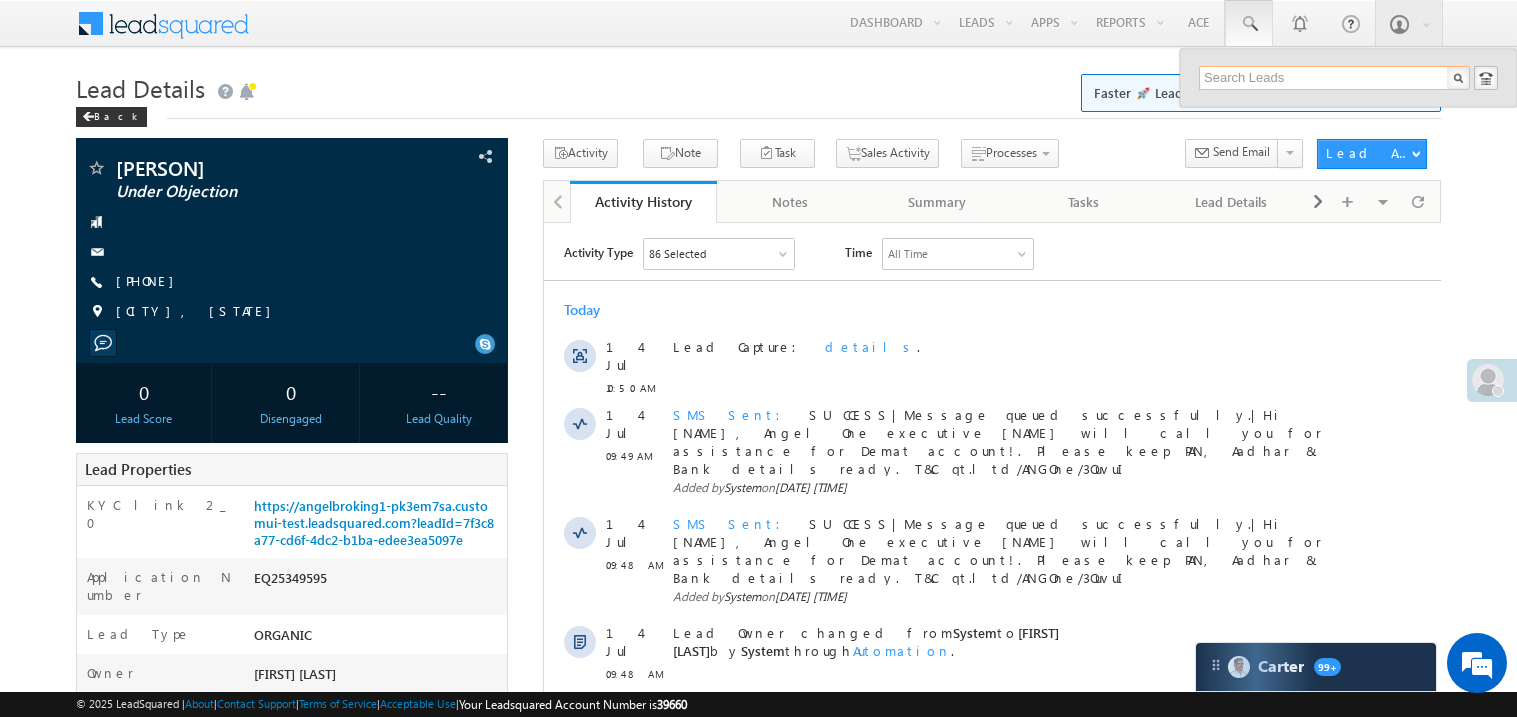 click at bounding box center (1334, 78) 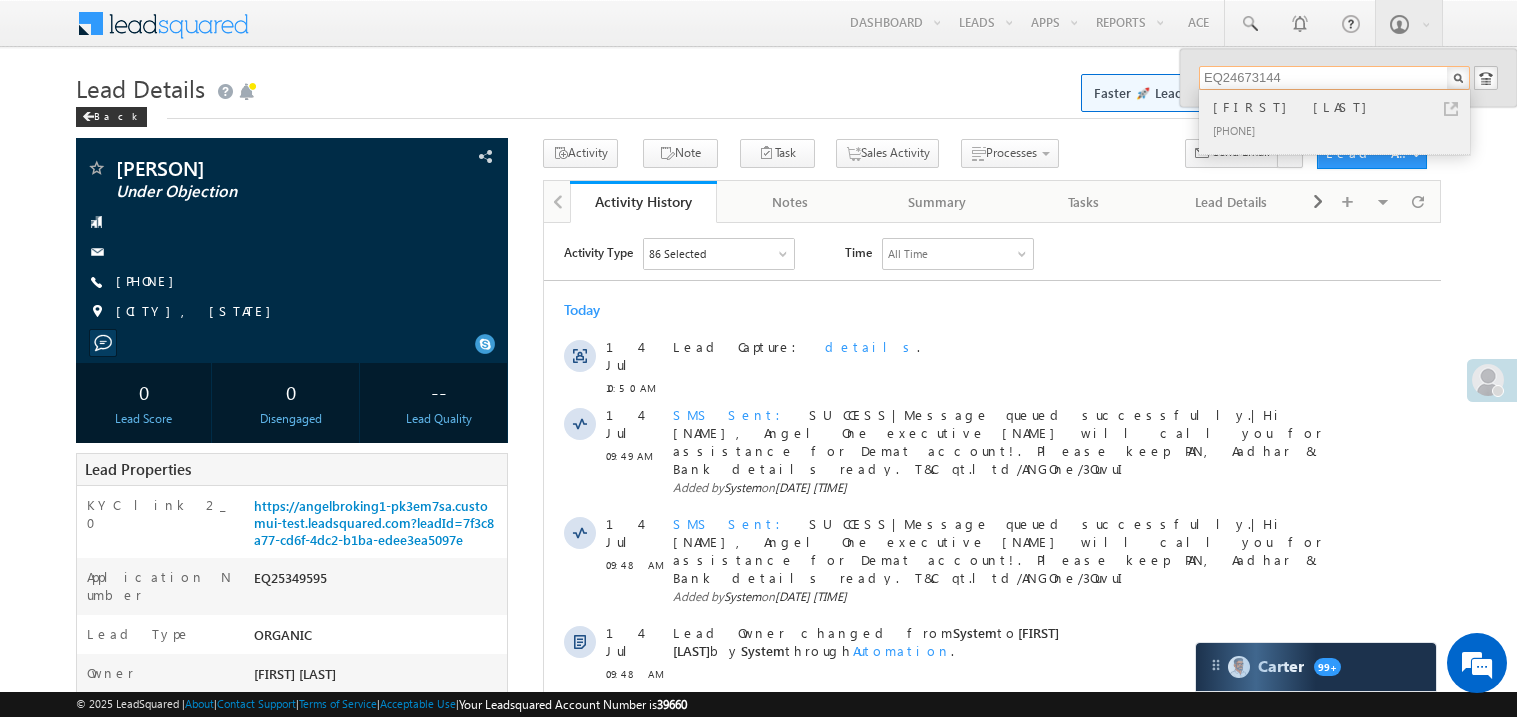 type on "EQ24673144" 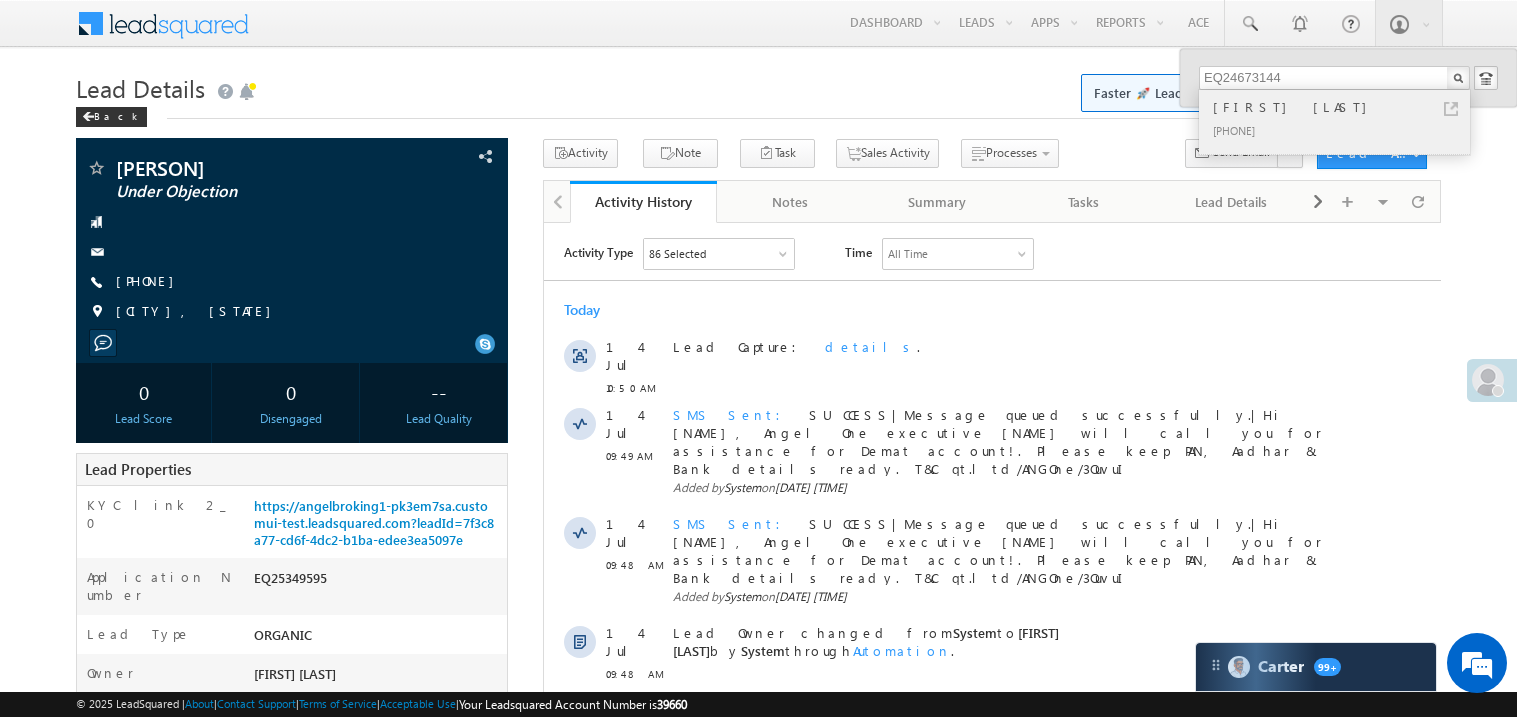 click on "Nairit Banerjee" at bounding box center (1343, 107) 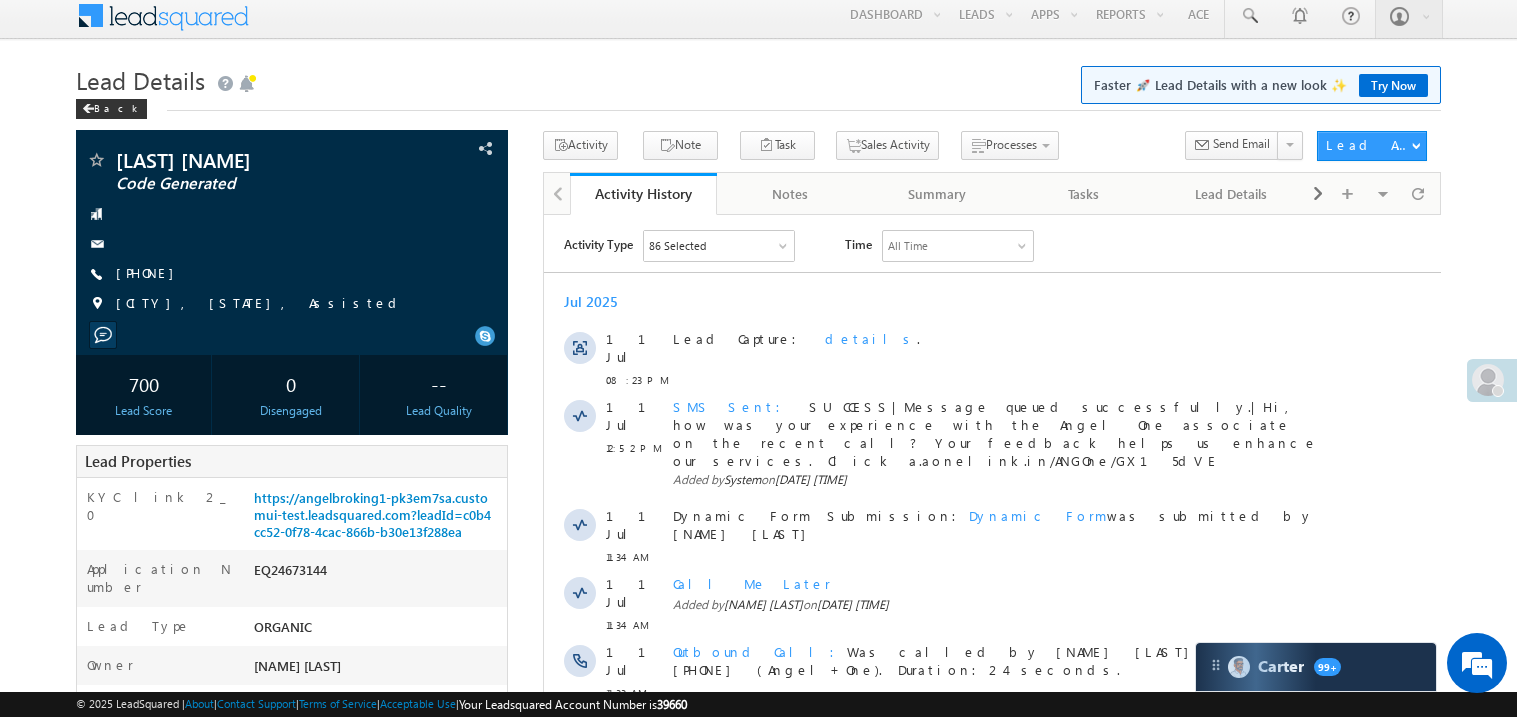 scroll, scrollTop: 0, scrollLeft: 0, axis: both 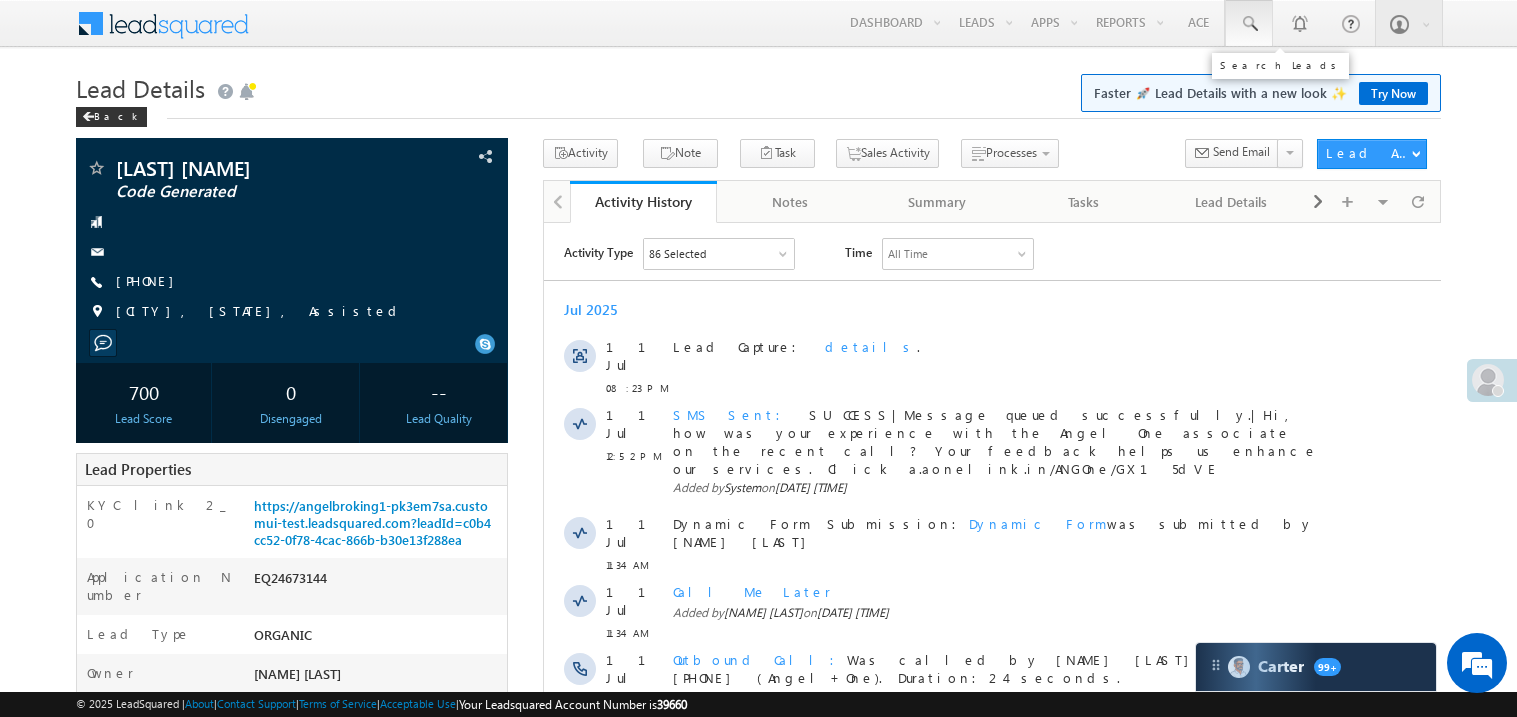 click at bounding box center (1249, 24) 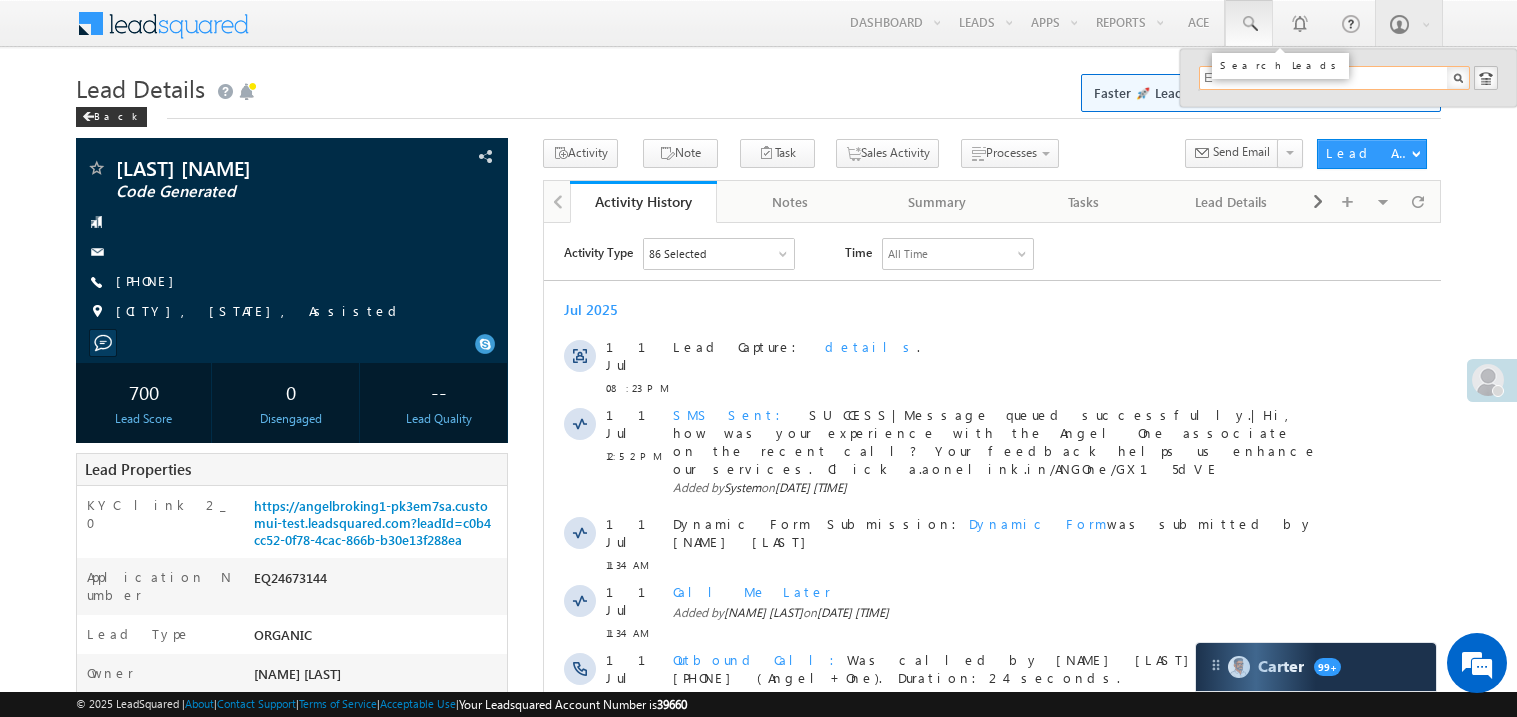 scroll, scrollTop: 0, scrollLeft: 0, axis: both 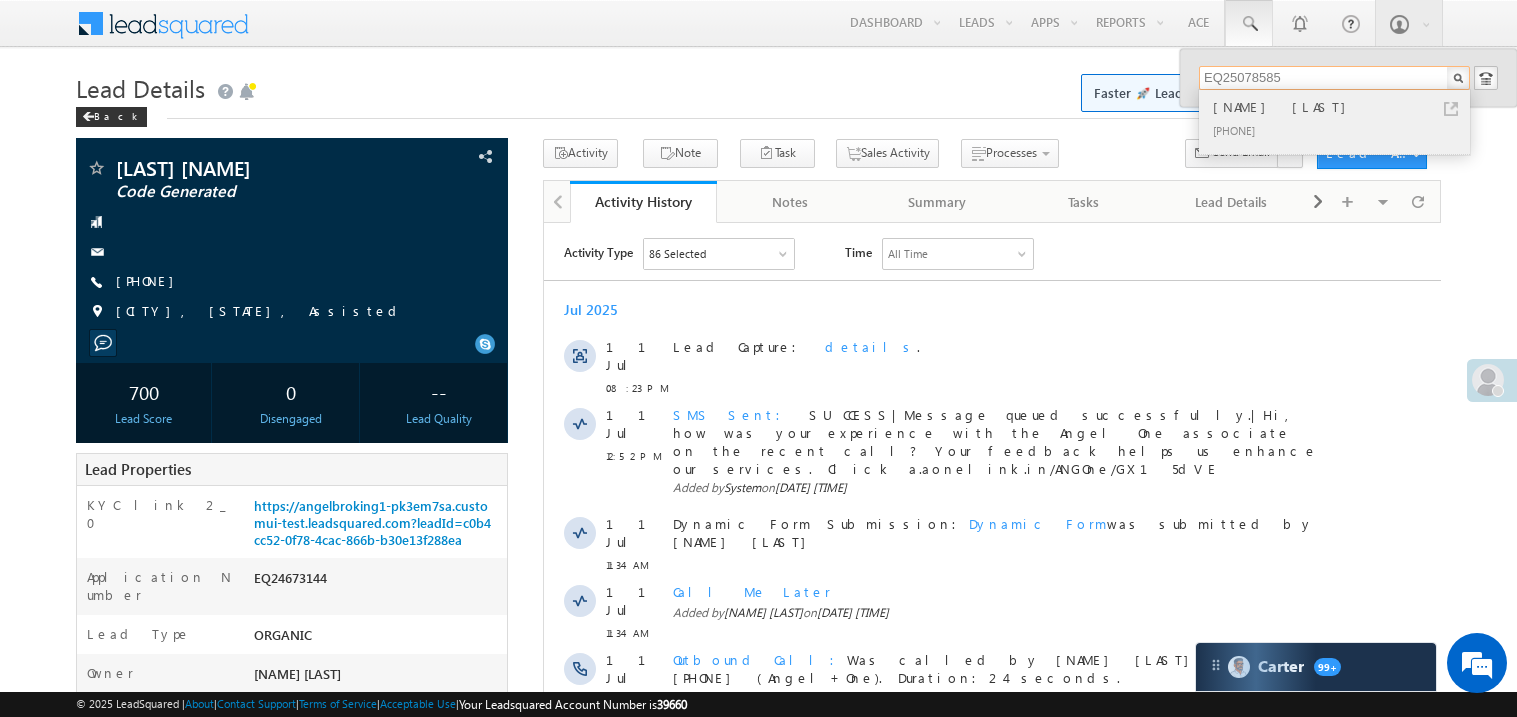 type on "EQ25078585" 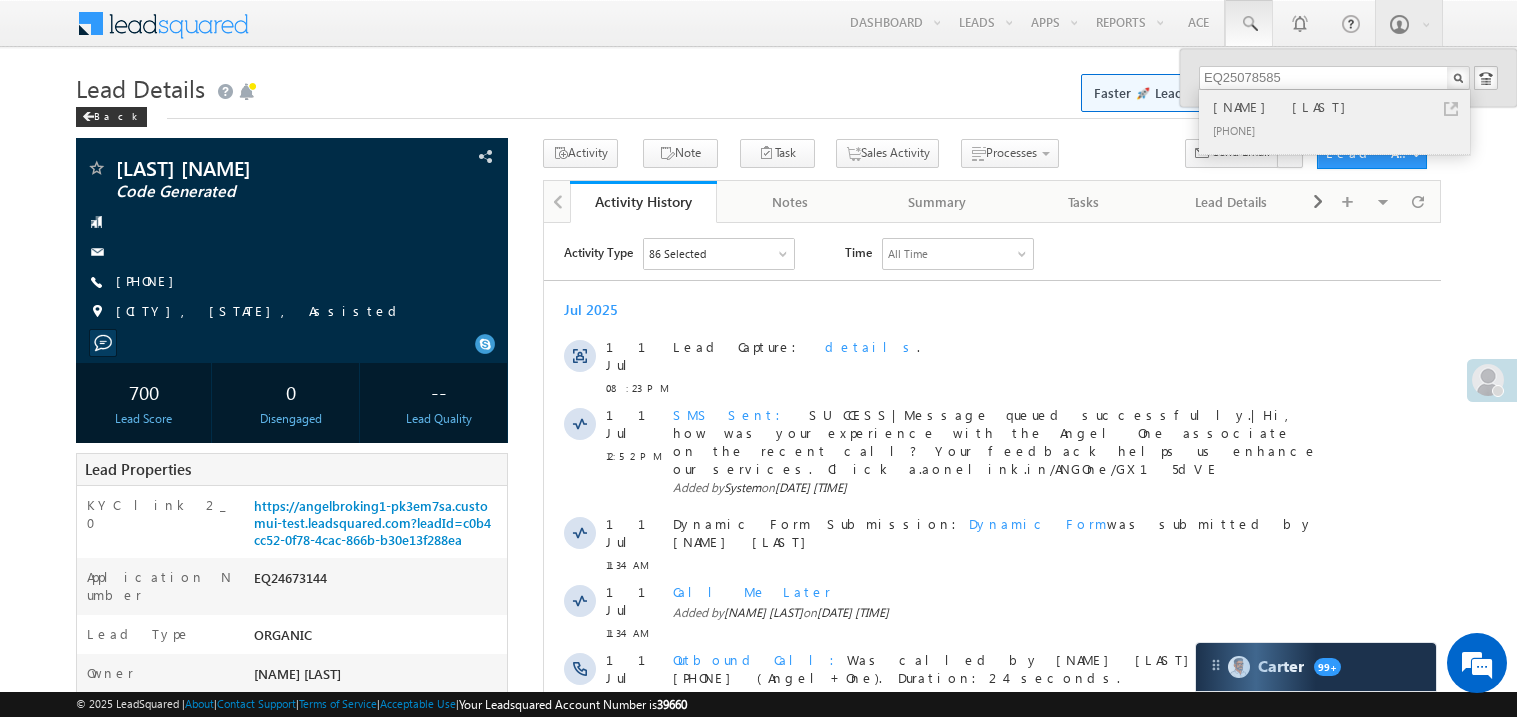 click on "Anil Panmand" at bounding box center [1343, 107] 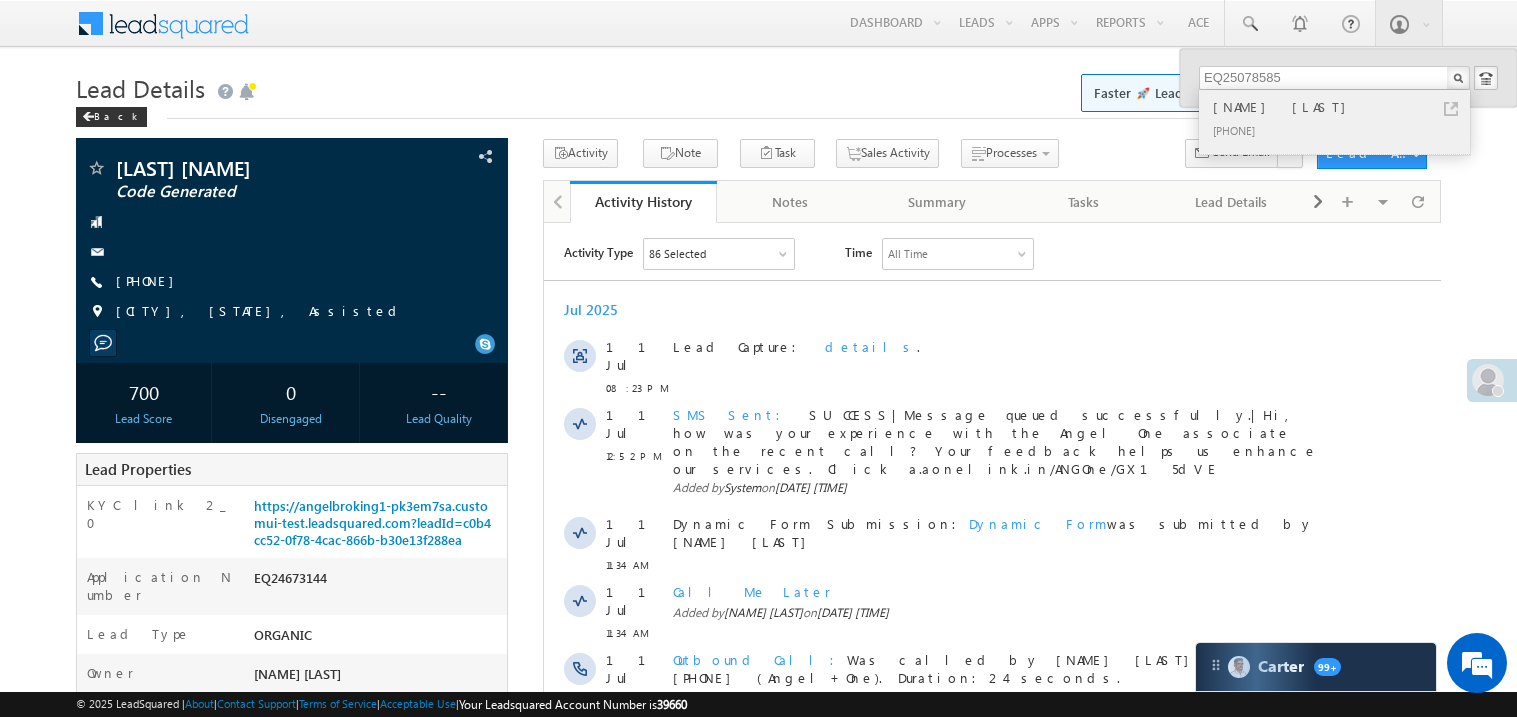 click on "Anil Panmand" at bounding box center (1343, 107) 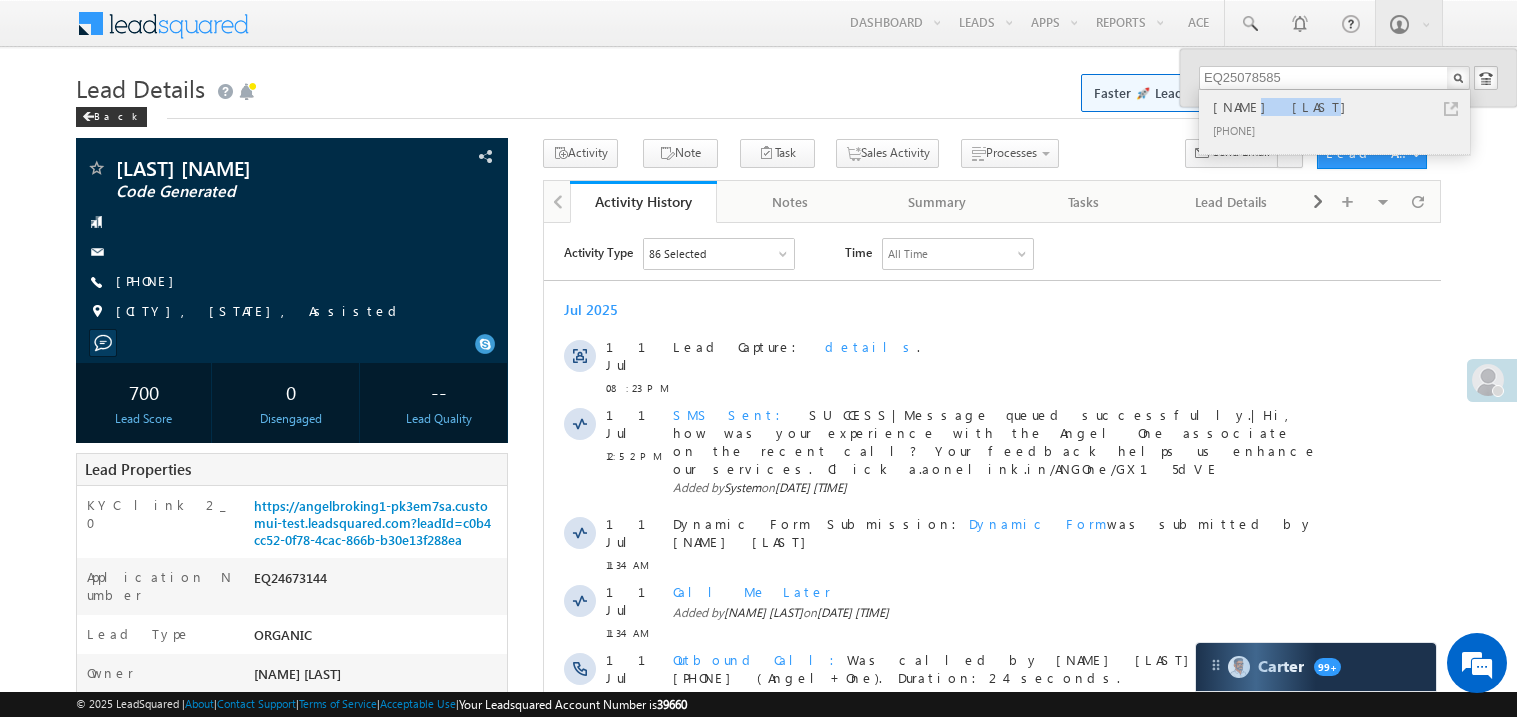 click on "Anil Panmand" at bounding box center [1343, 107] 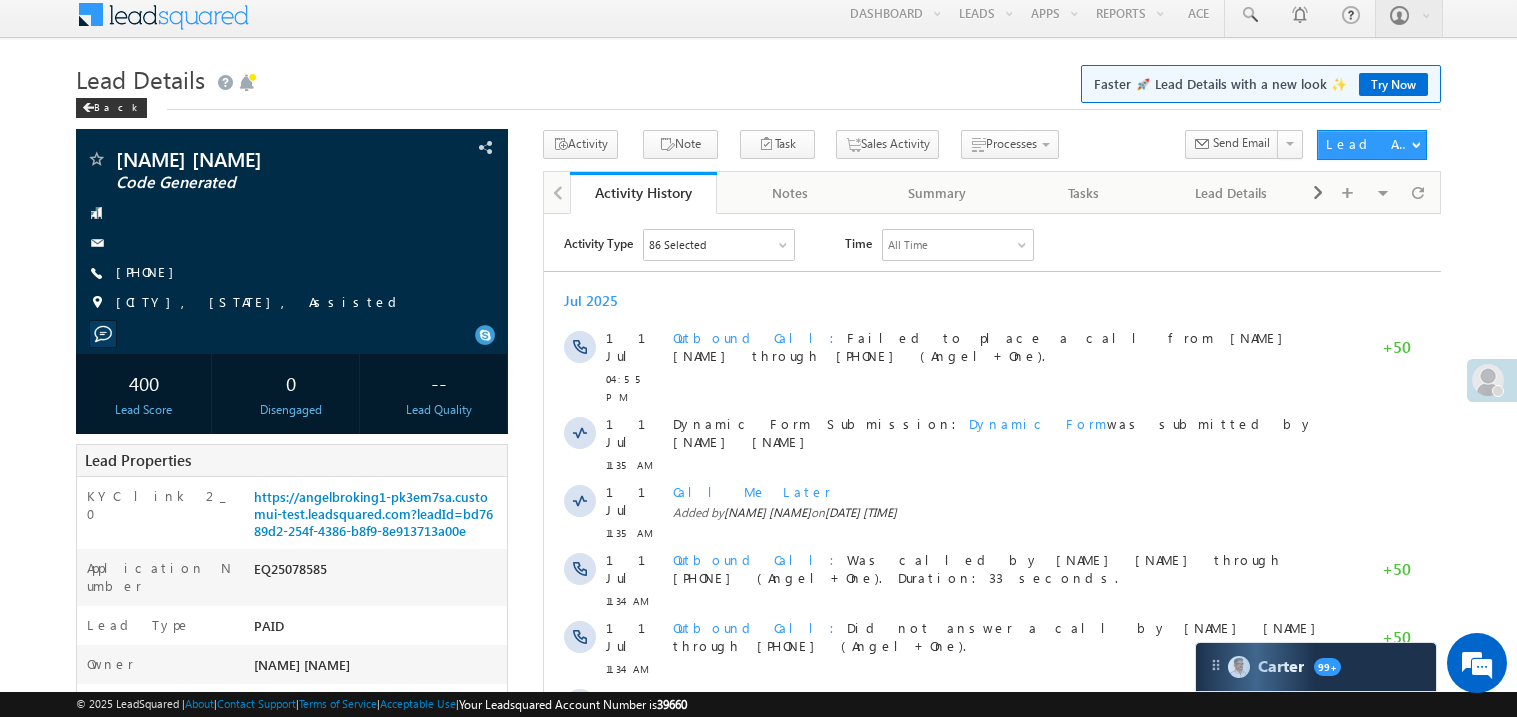 scroll, scrollTop: 0, scrollLeft: 0, axis: both 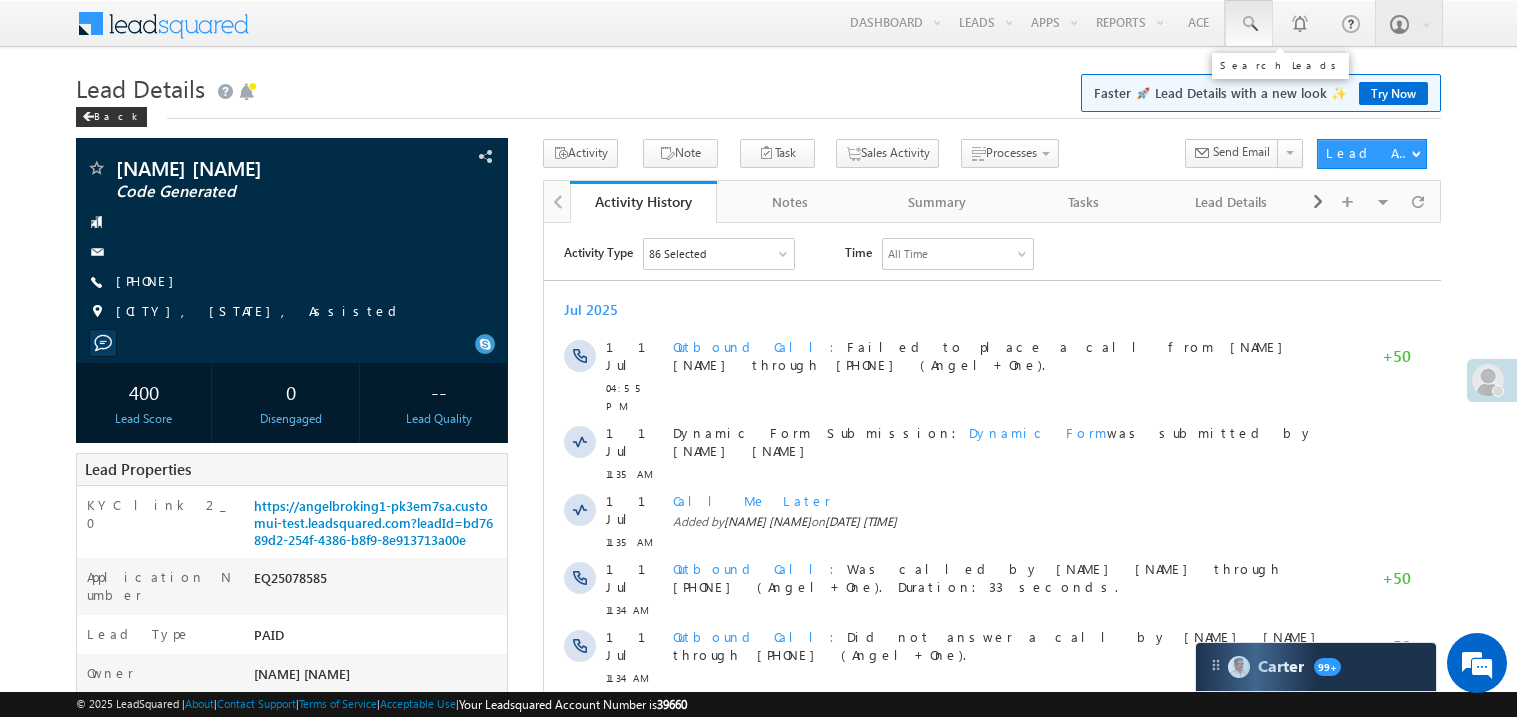 click at bounding box center (1249, 24) 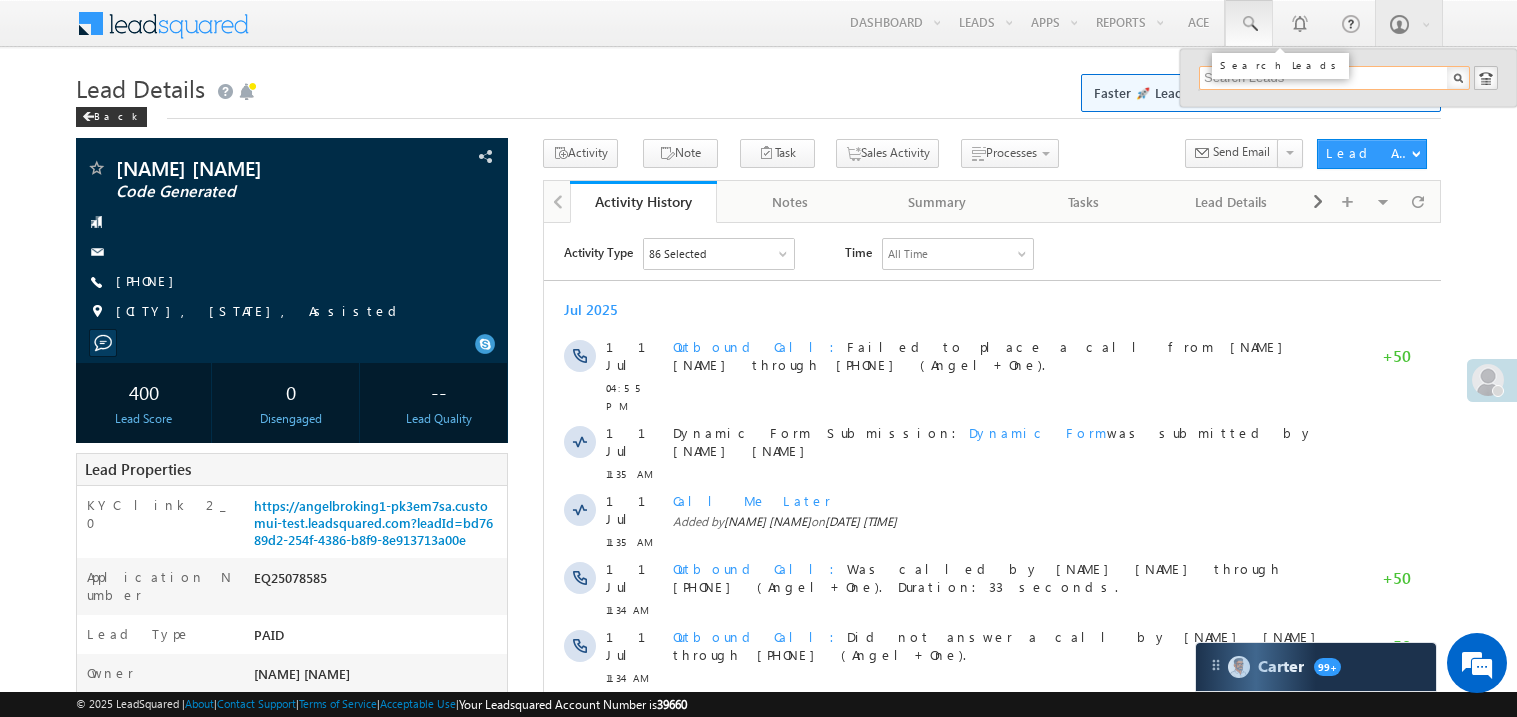 type on "R" 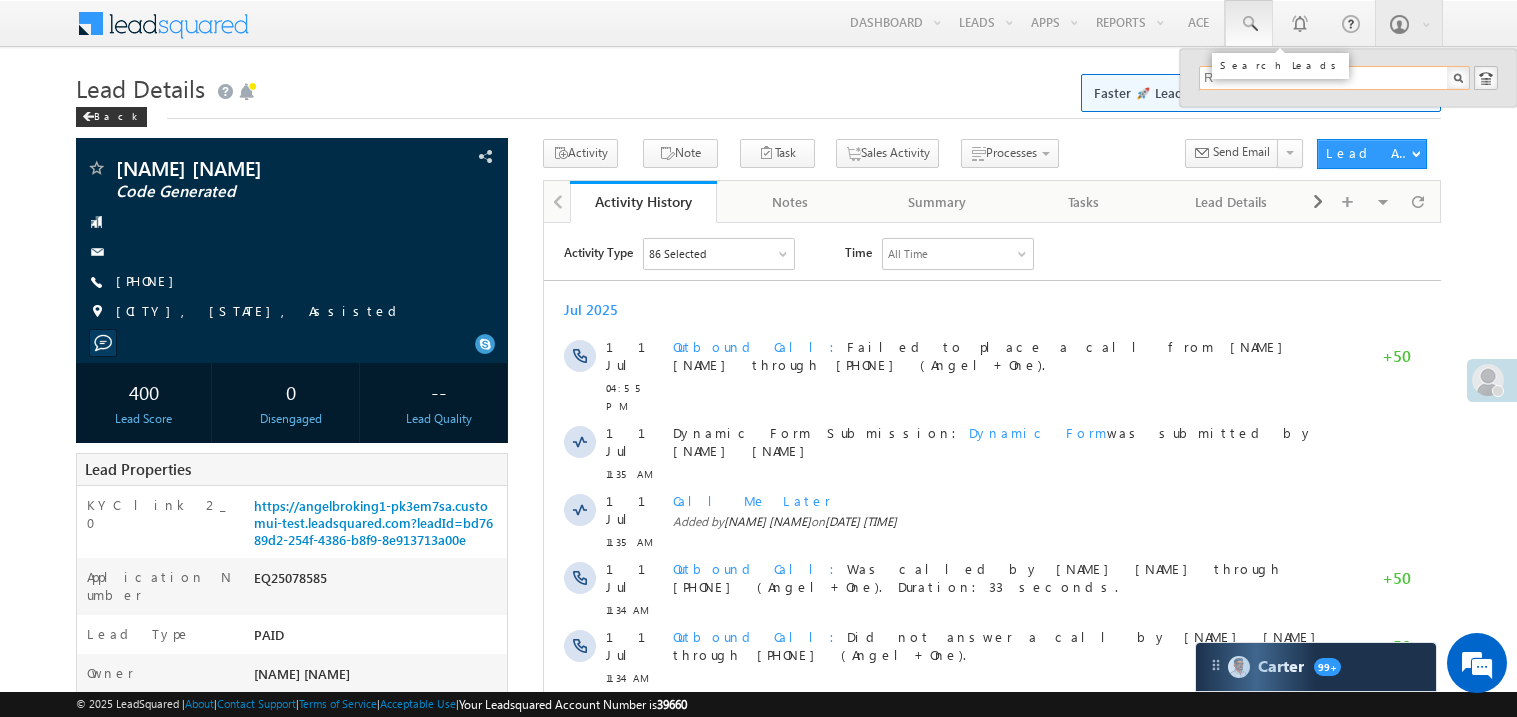 scroll, scrollTop: 0, scrollLeft: 0, axis: both 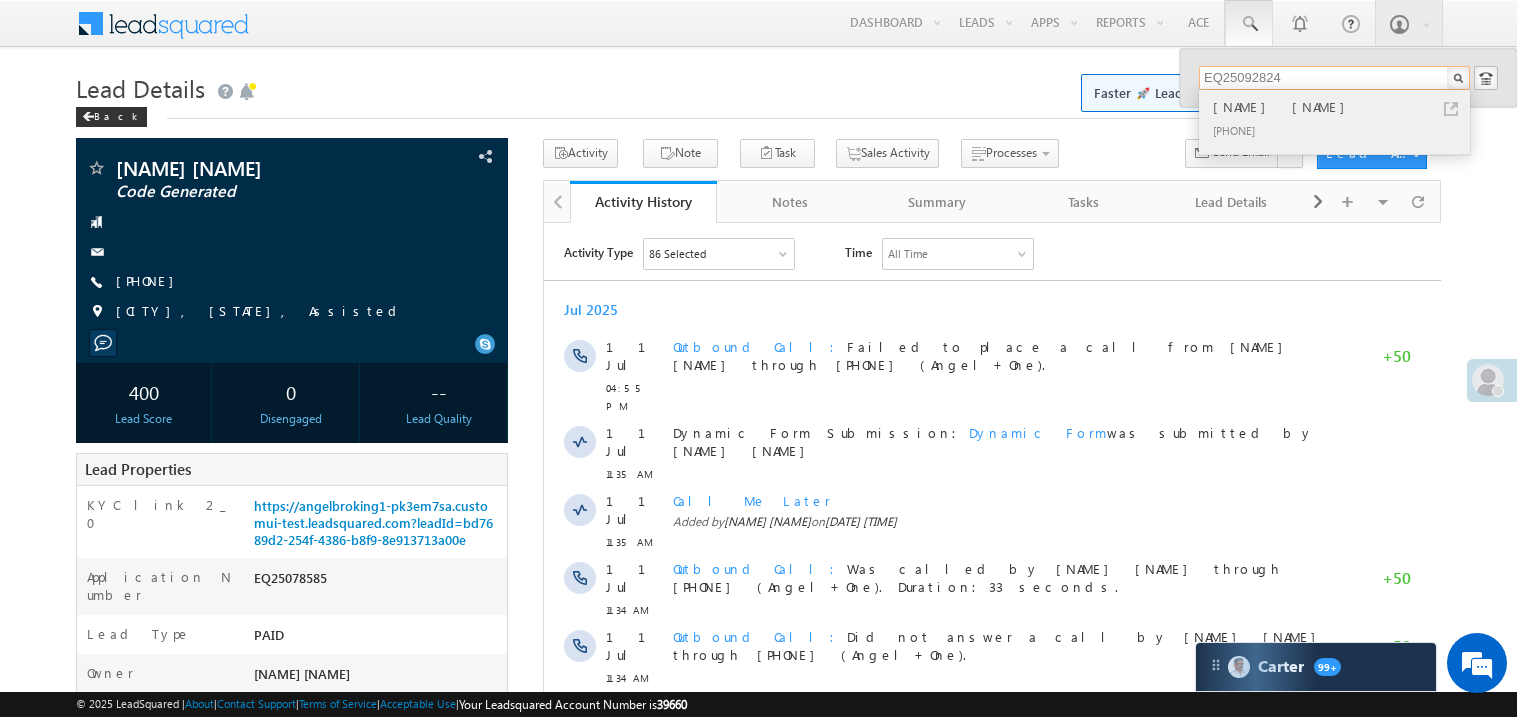 type on "EQ25092824" 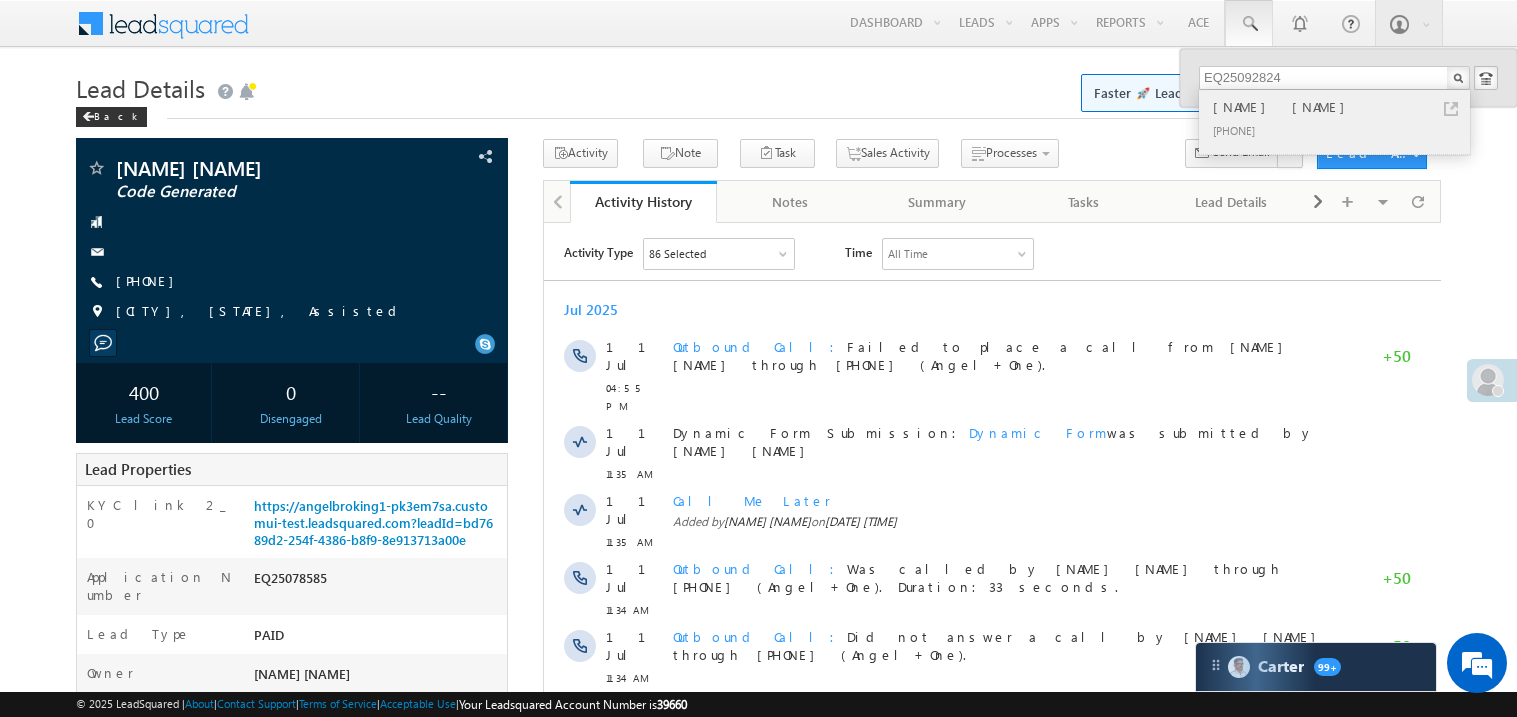 click on "Deepak anil malani" at bounding box center [1343, 107] 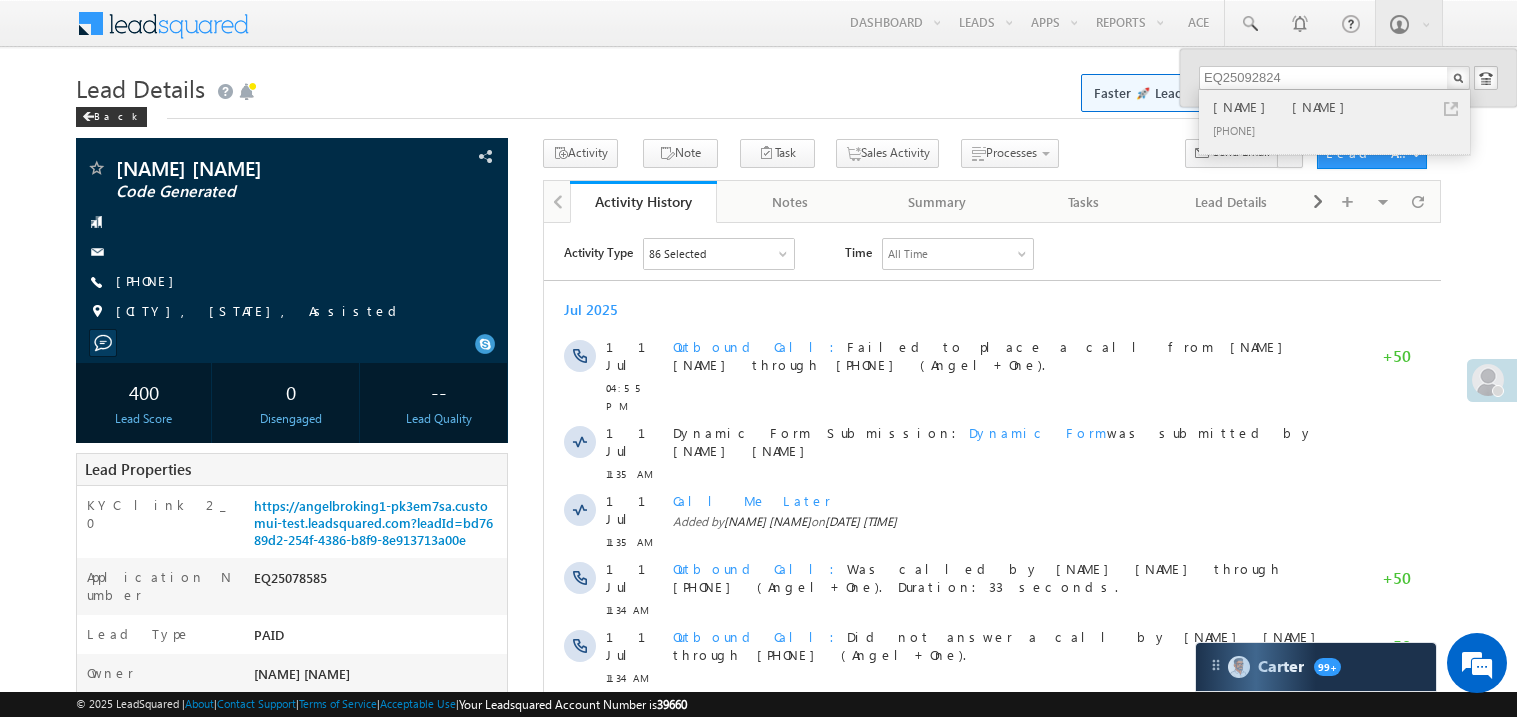click on "Deepak anil malani" at bounding box center (1343, 107) 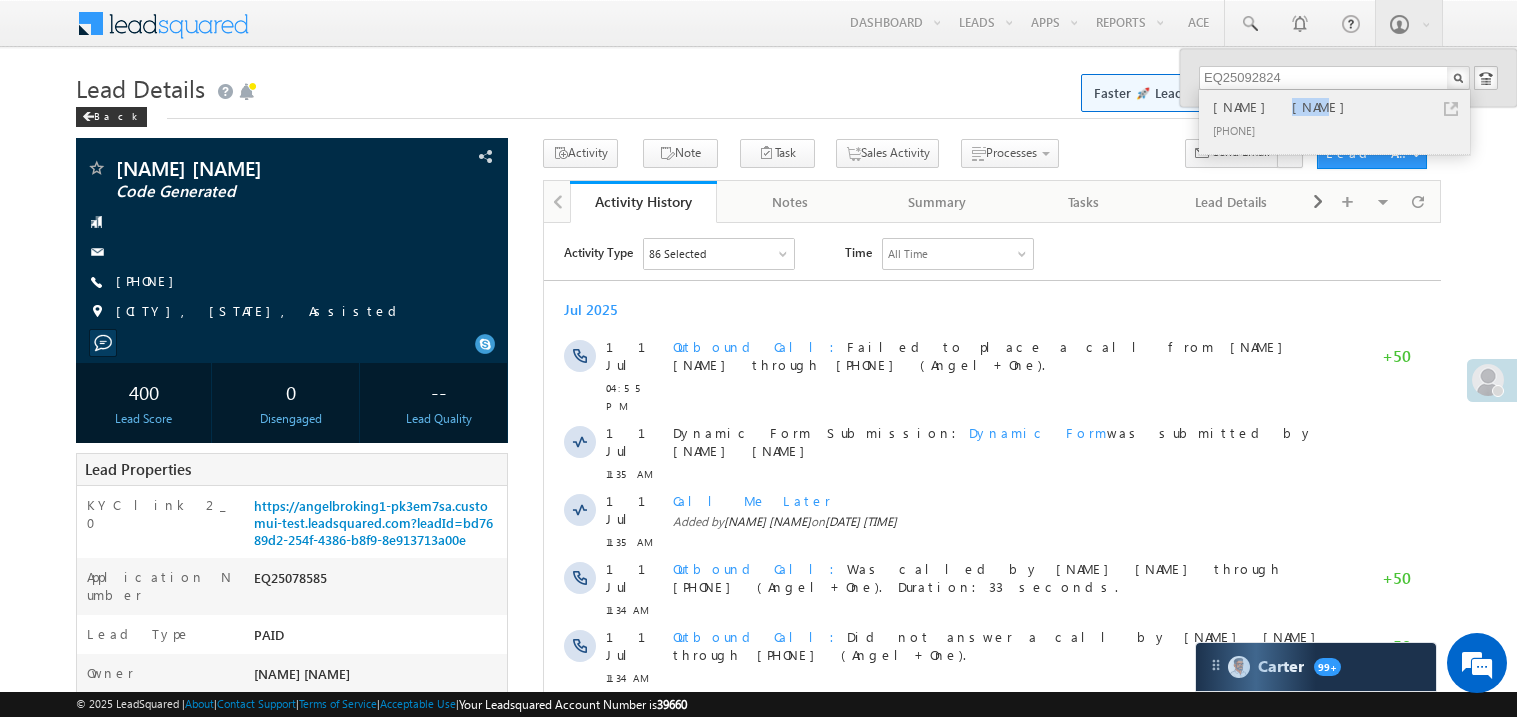 click on "Deepak anil malani" at bounding box center [1343, 107] 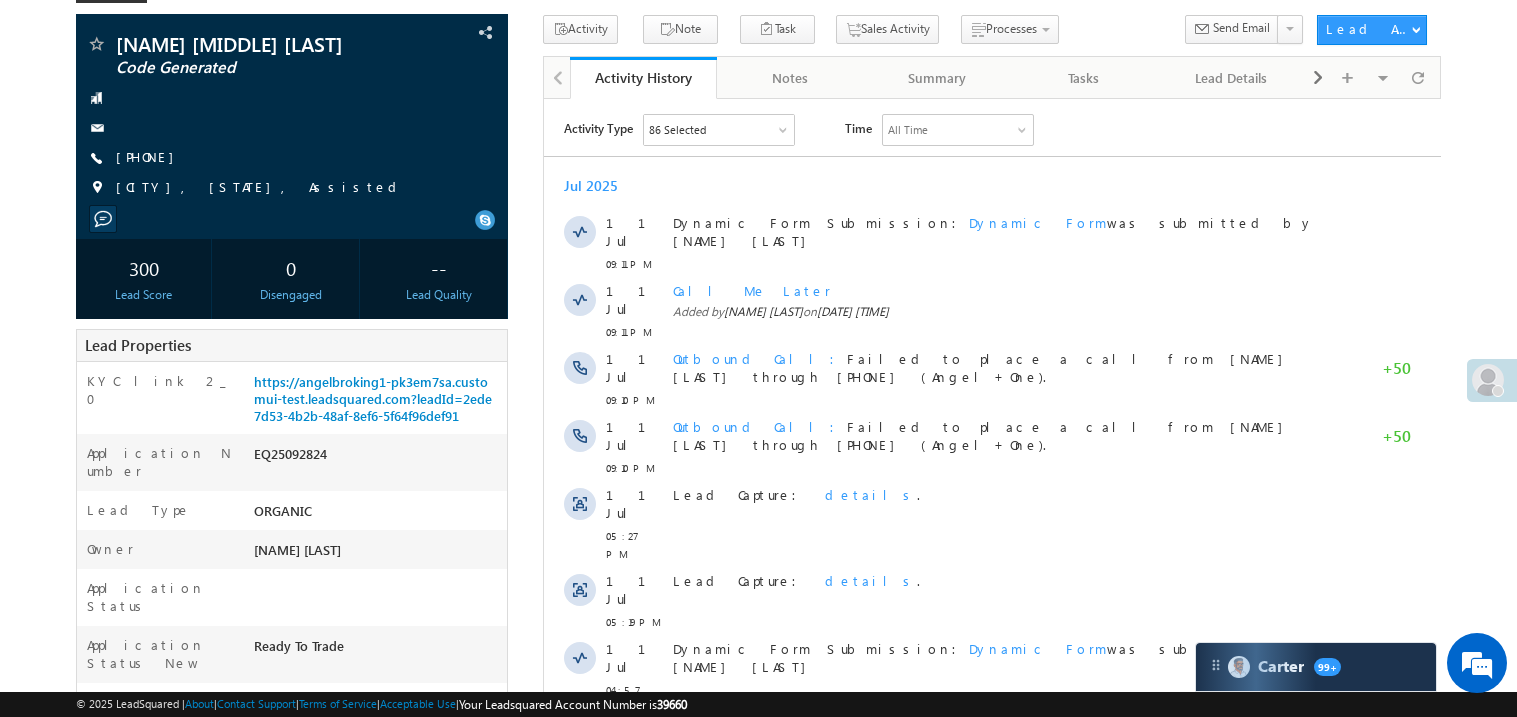 scroll, scrollTop: 0, scrollLeft: 0, axis: both 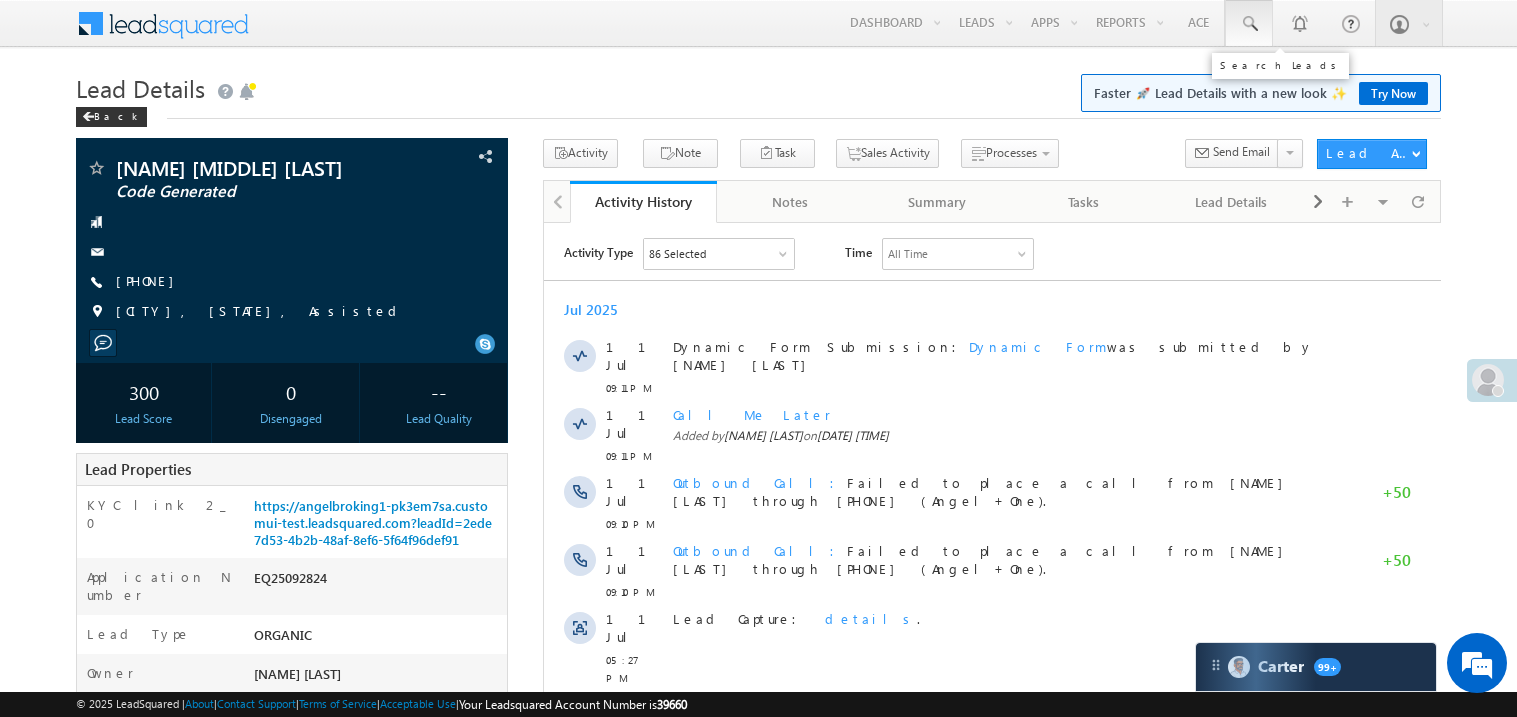 click at bounding box center (1249, 24) 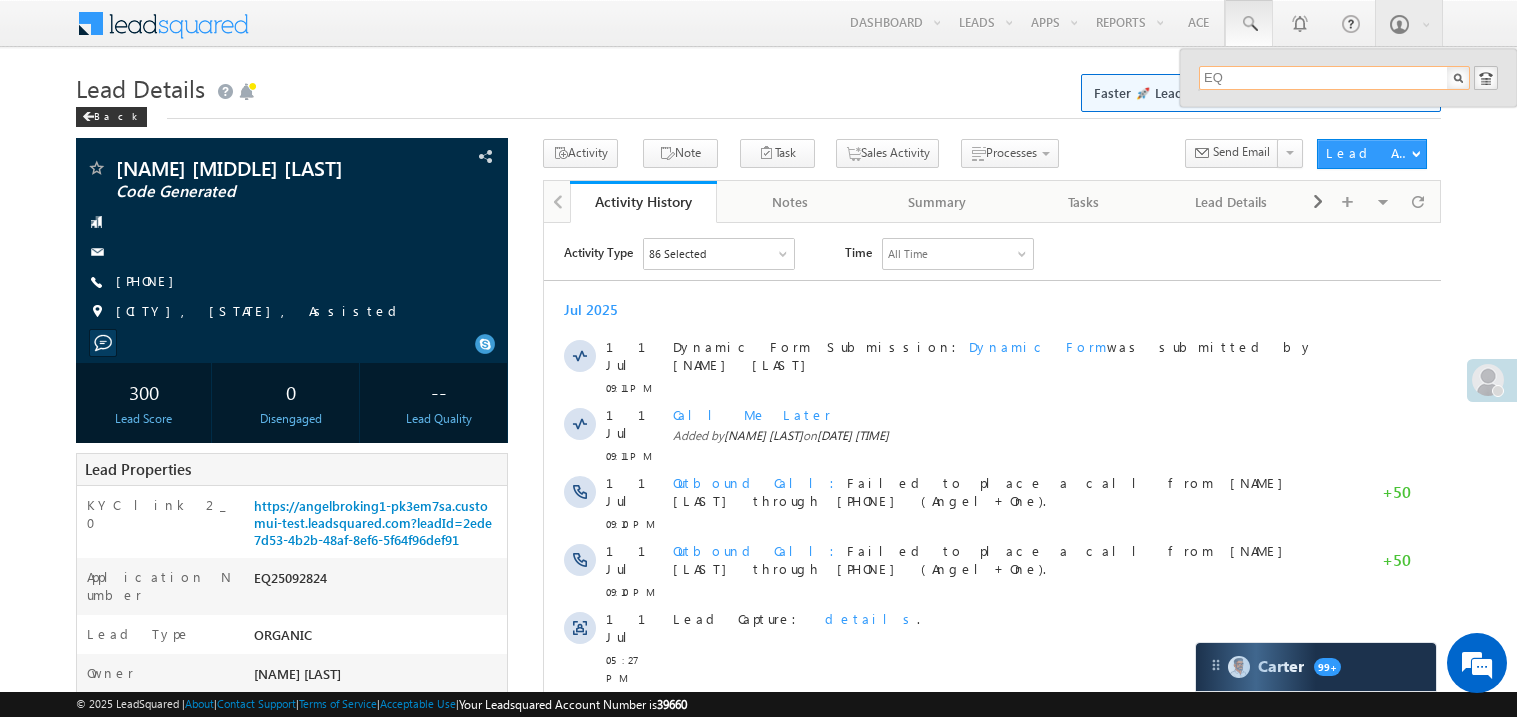 scroll, scrollTop: 0, scrollLeft: 0, axis: both 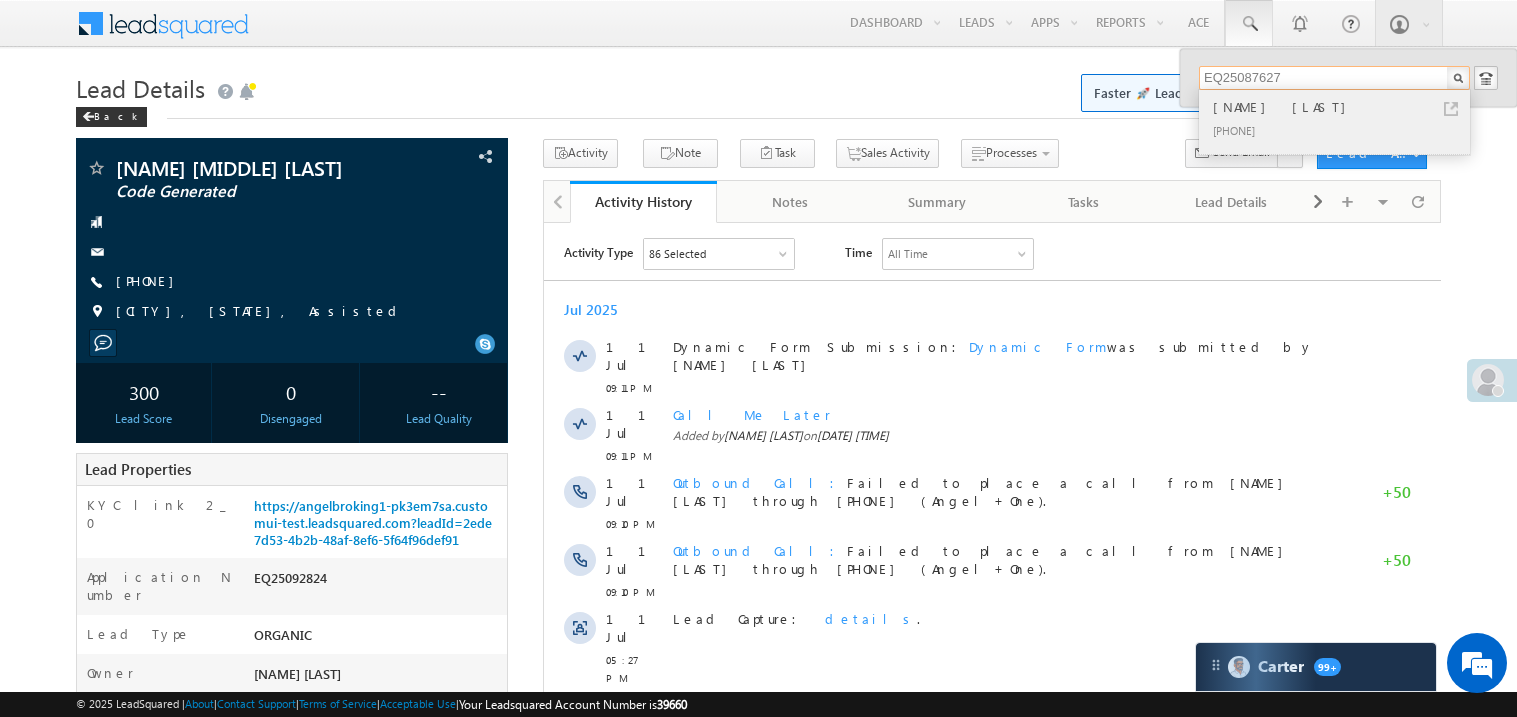 type on "EQ25087627" 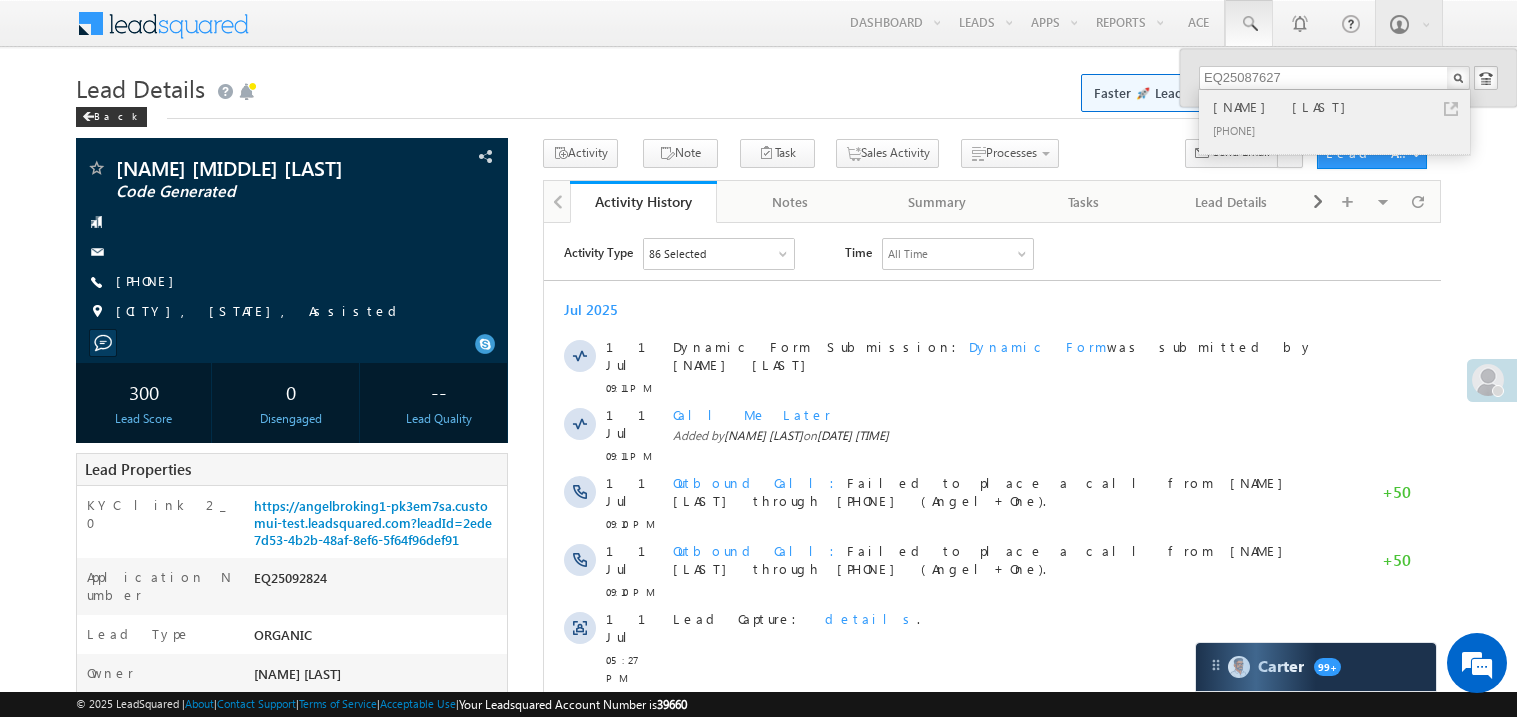 click on "Subrata Mandal" at bounding box center (1343, 107) 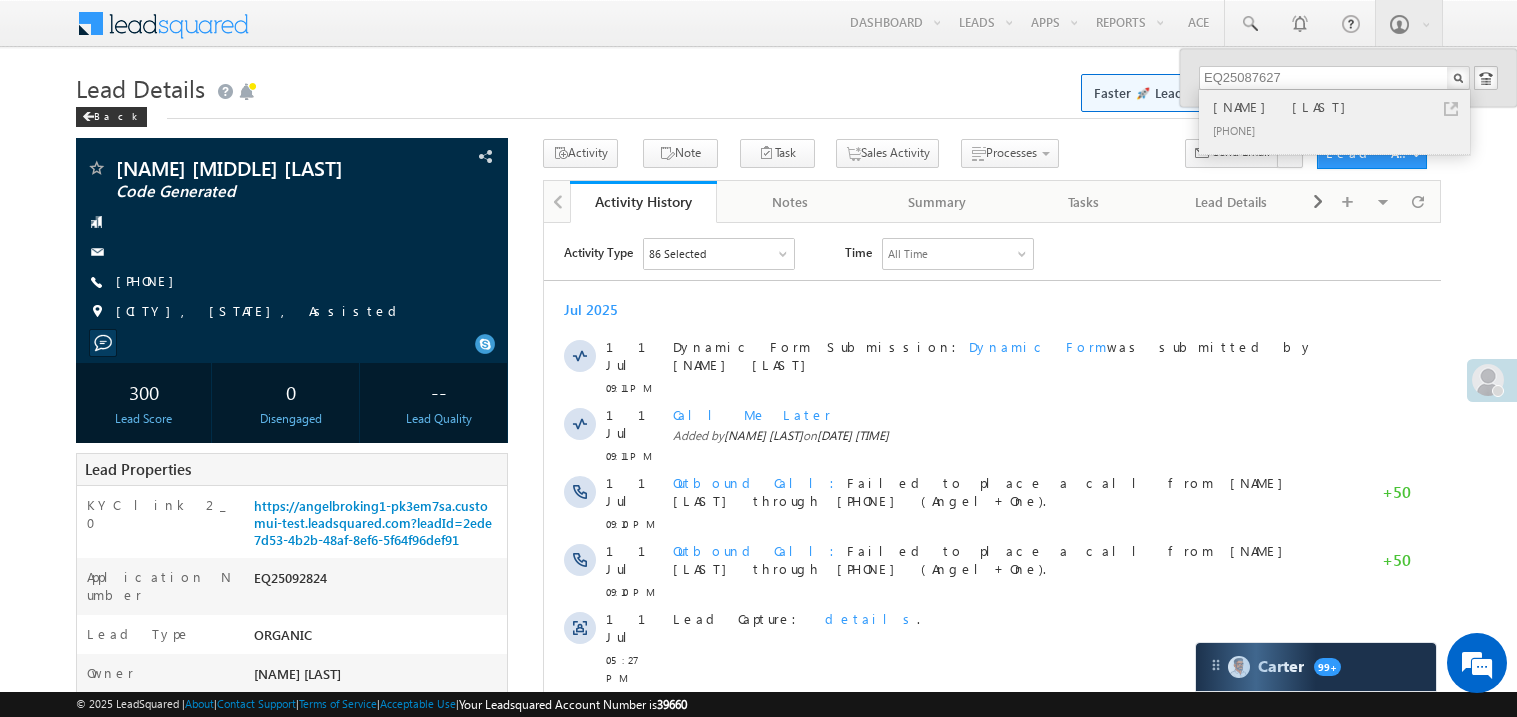 click on "Subrata Mandal" at bounding box center [1343, 107] 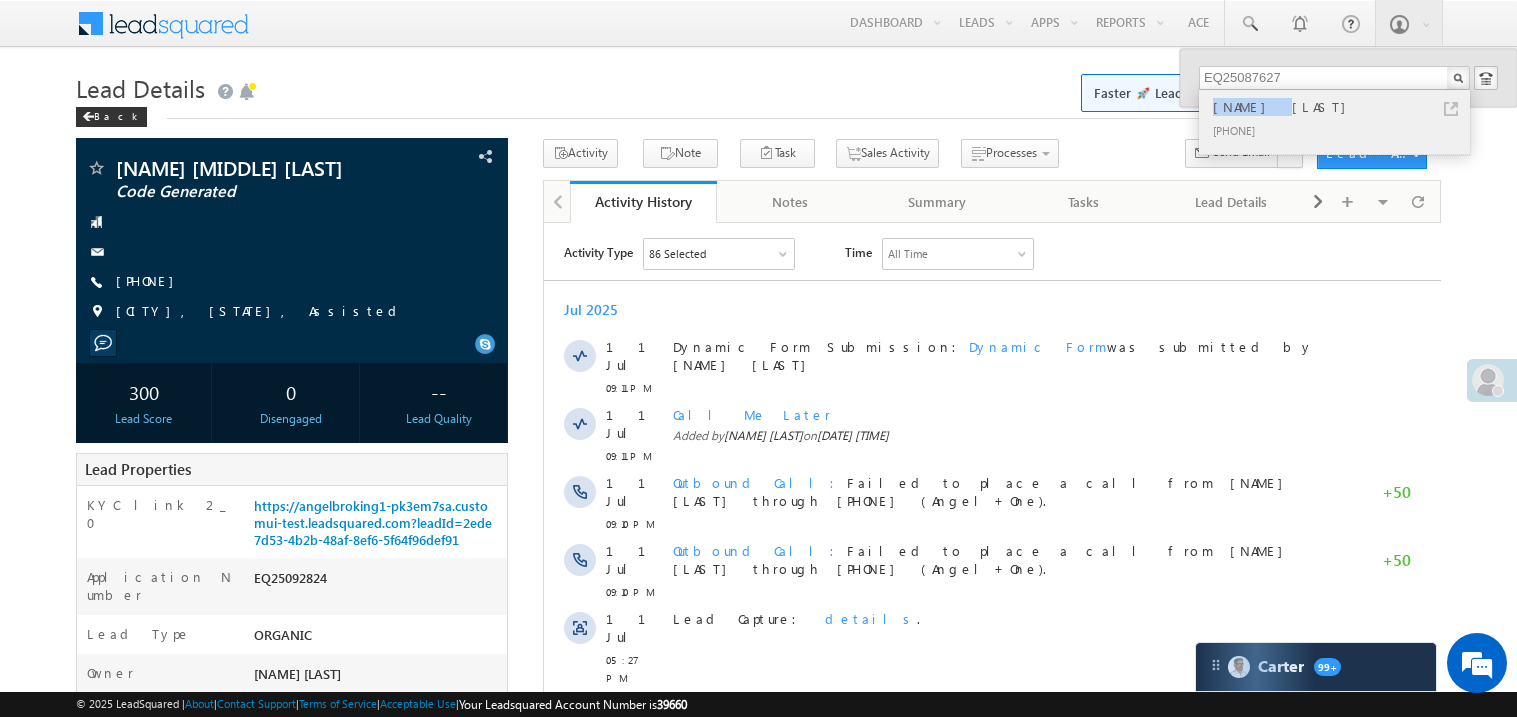 click on "Subrata Mandal" at bounding box center (1343, 107) 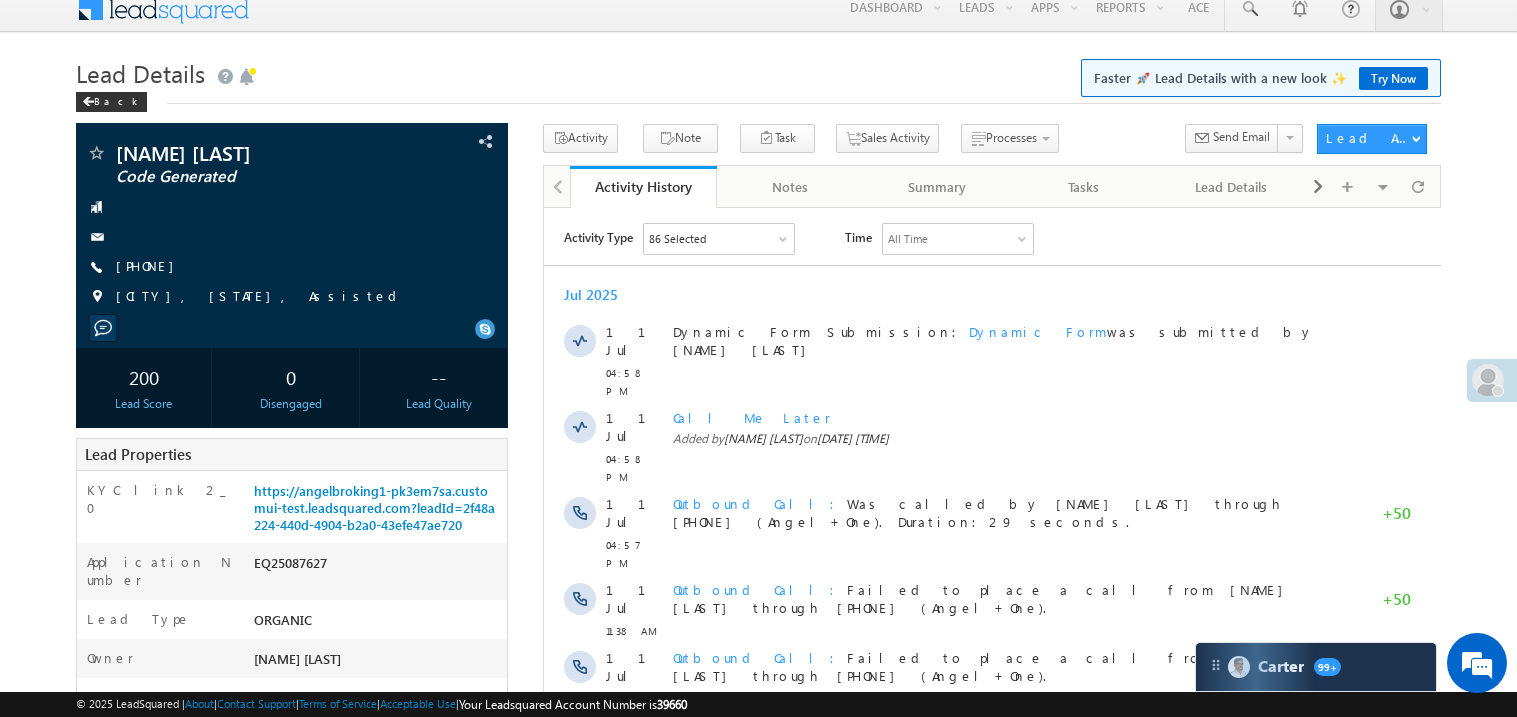 scroll, scrollTop: 0, scrollLeft: 0, axis: both 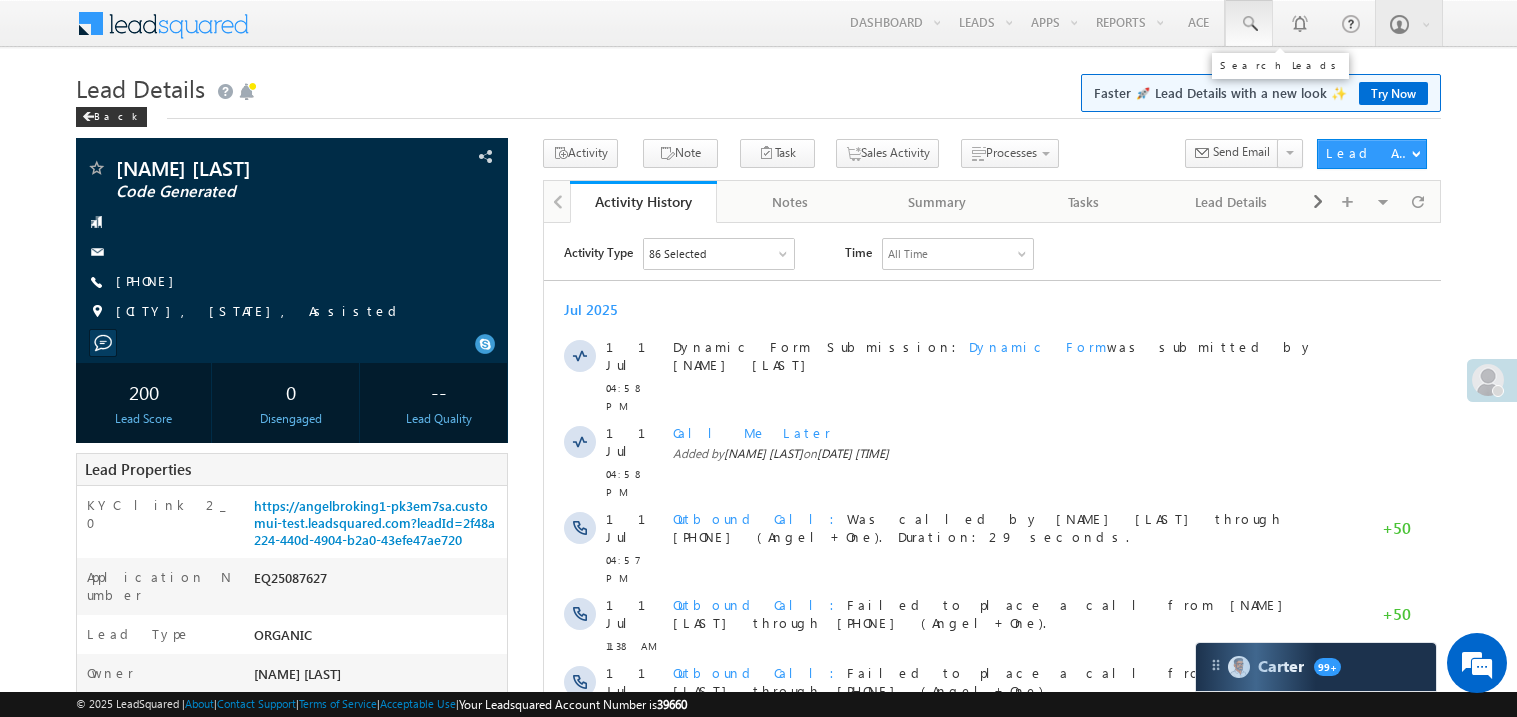 click at bounding box center (1249, 24) 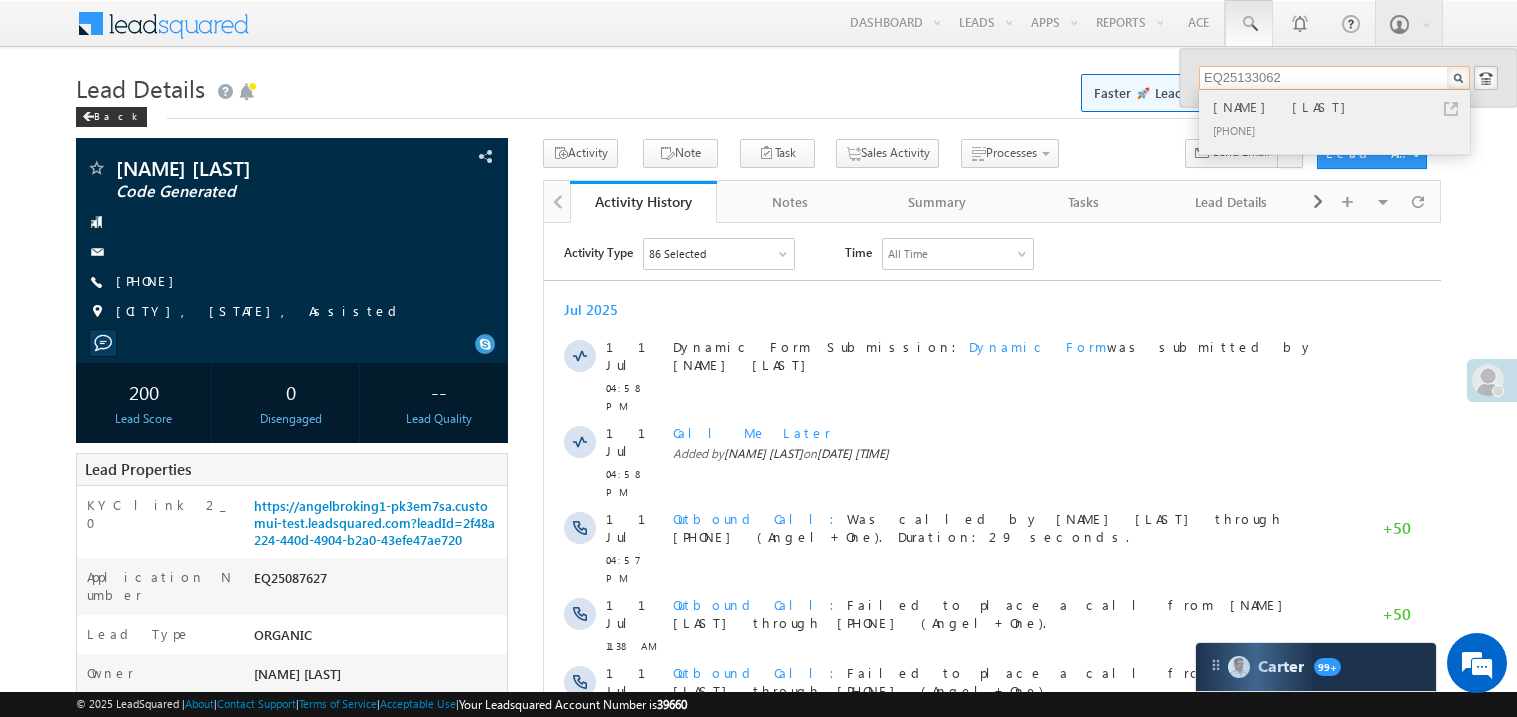 type on "EQ25133062" 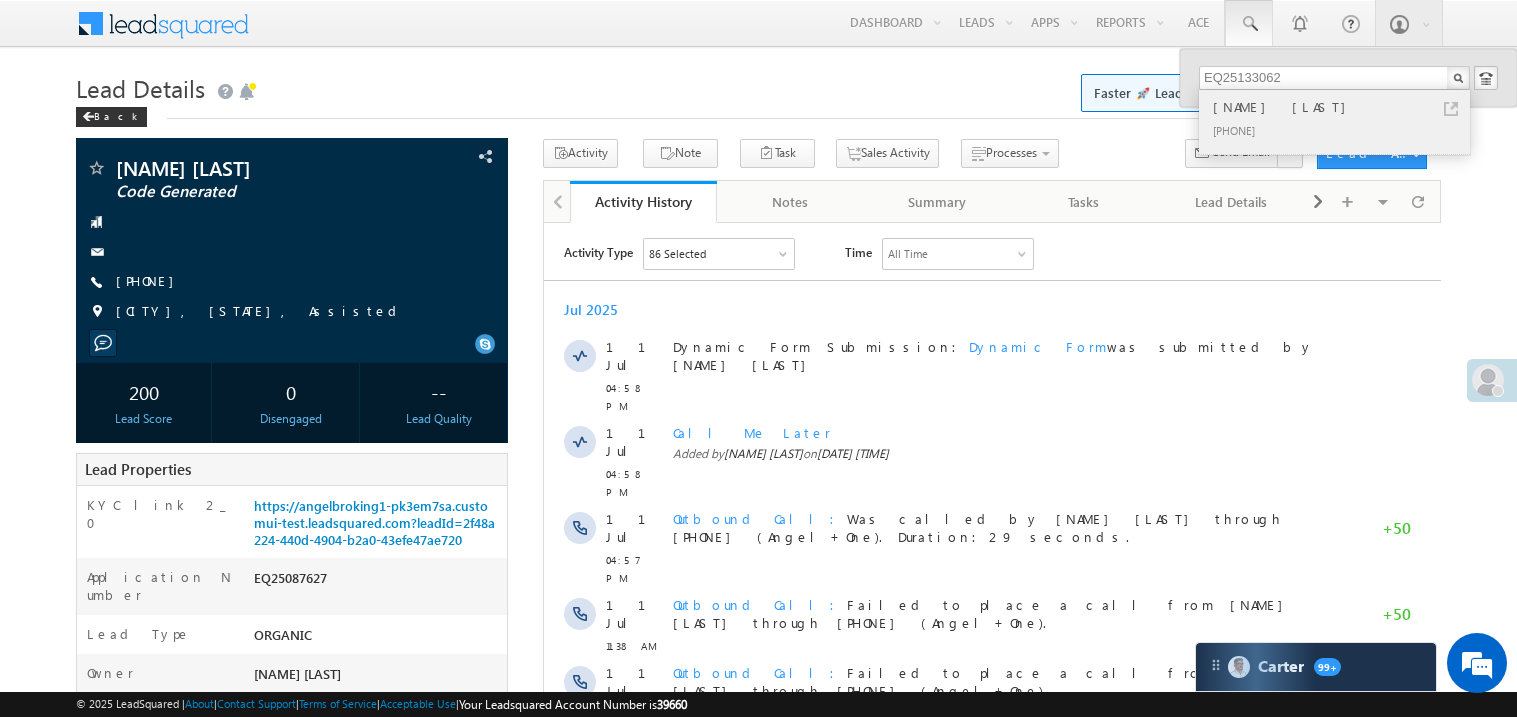 click on "[NAME] [LAST]" at bounding box center [1343, 107] 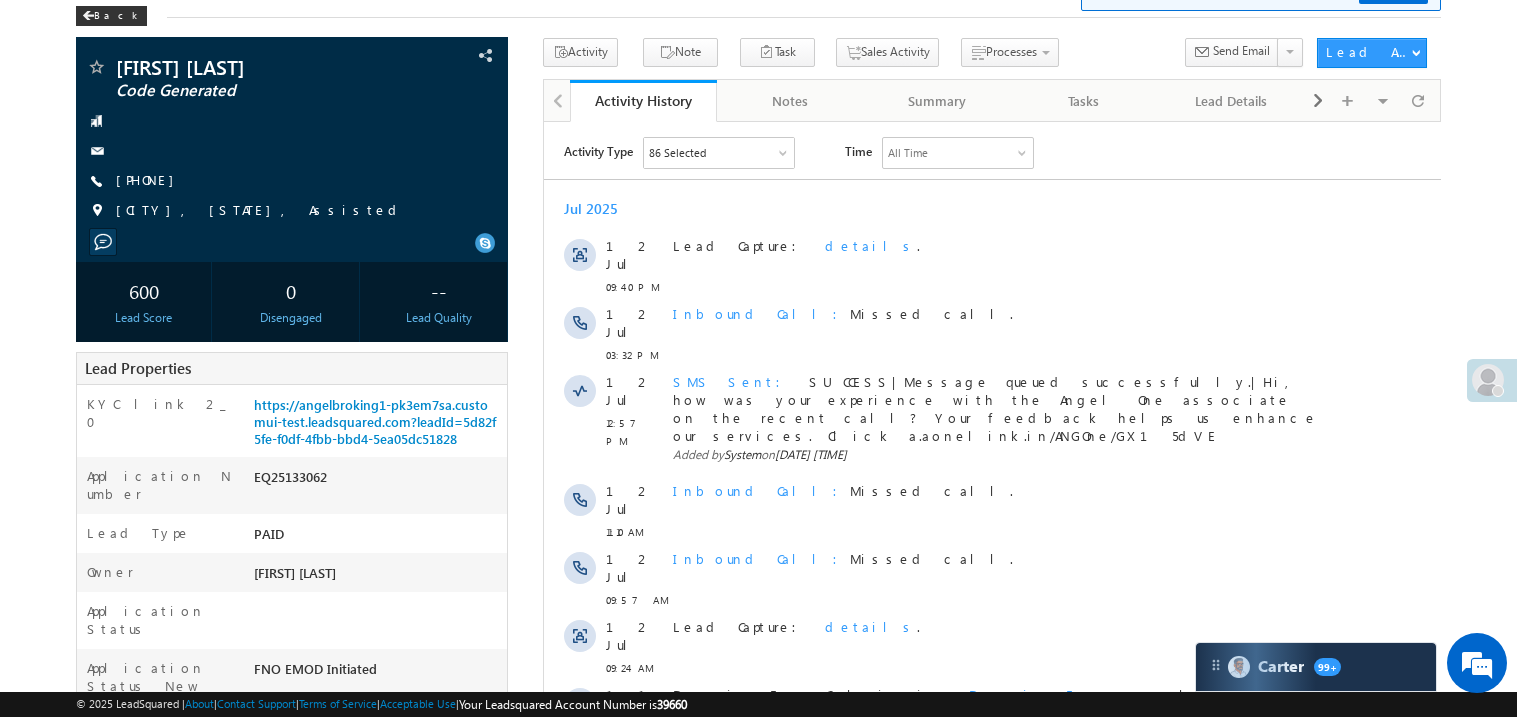 scroll, scrollTop: 0, scrollLeft: 0, axis: both 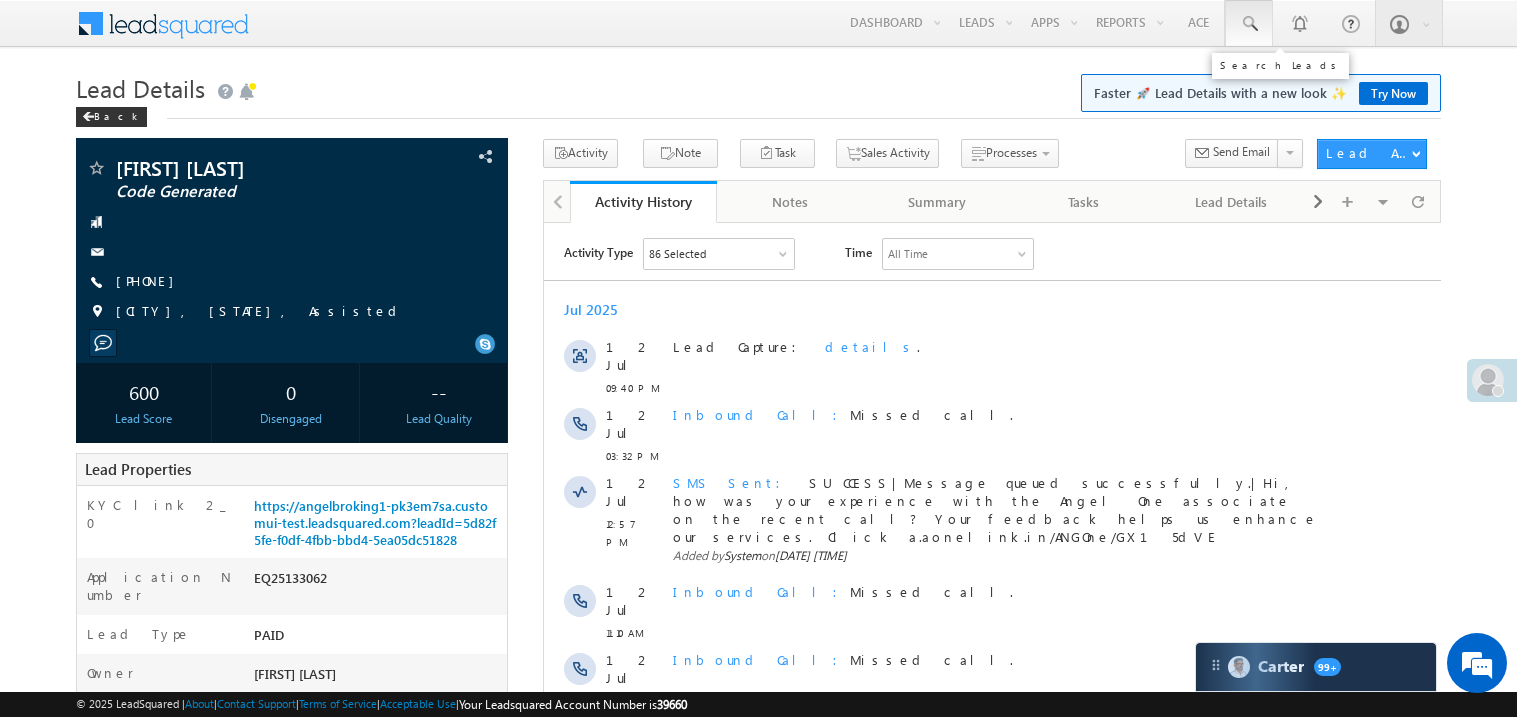 click at bounding box center [1249, 24] 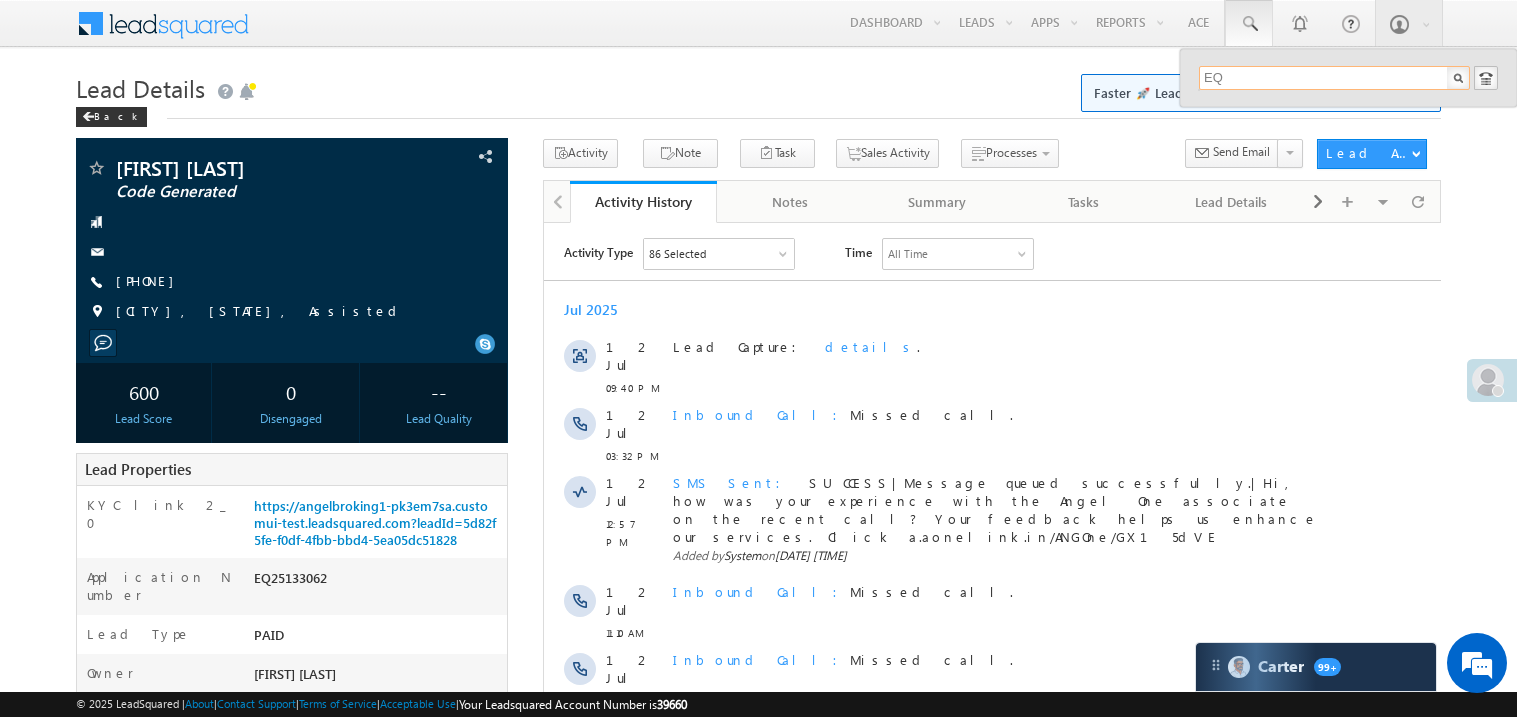scroll, scrollTop: 0, scrollLeft: 0, axis: both 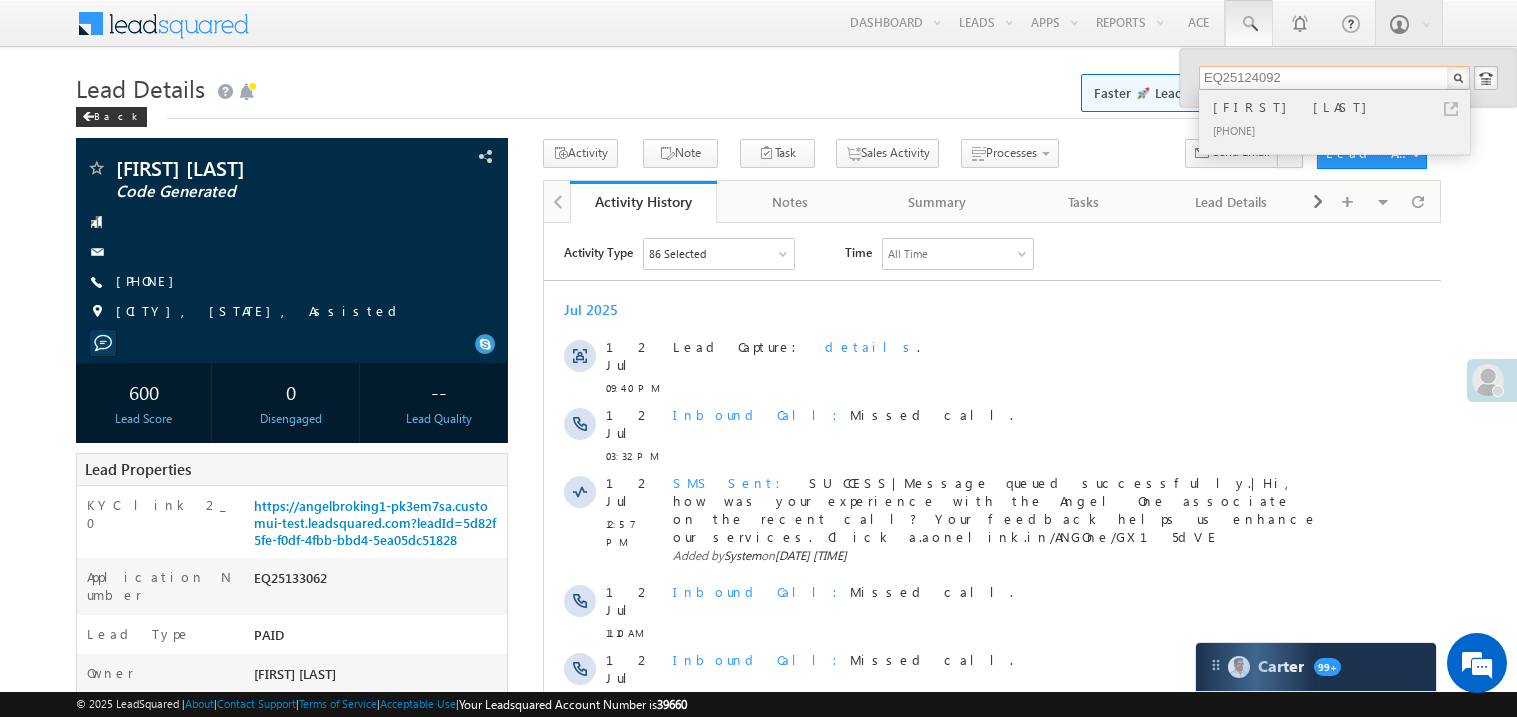 type on "EQ25124092" 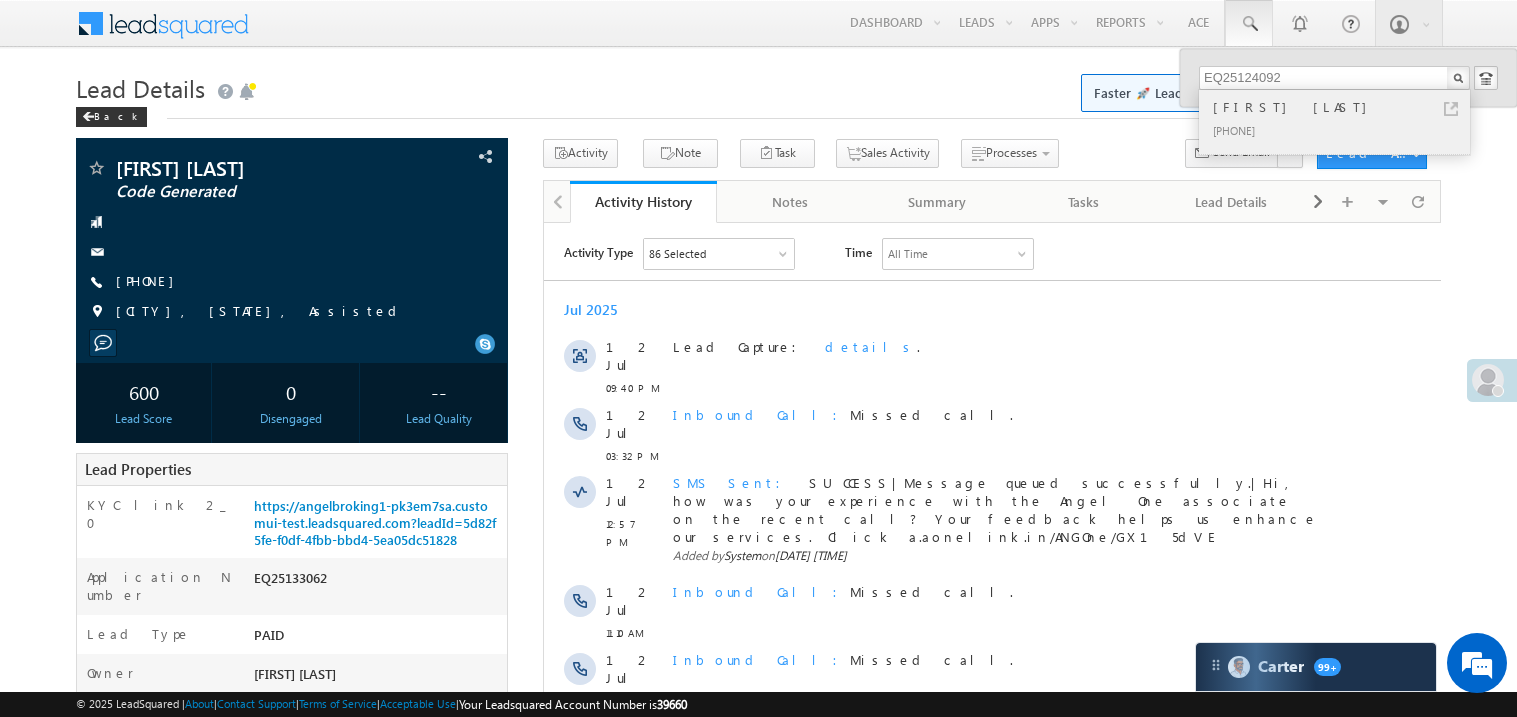 click on "Subroto Nath Majumdar" at bounding box center [1343, 107] 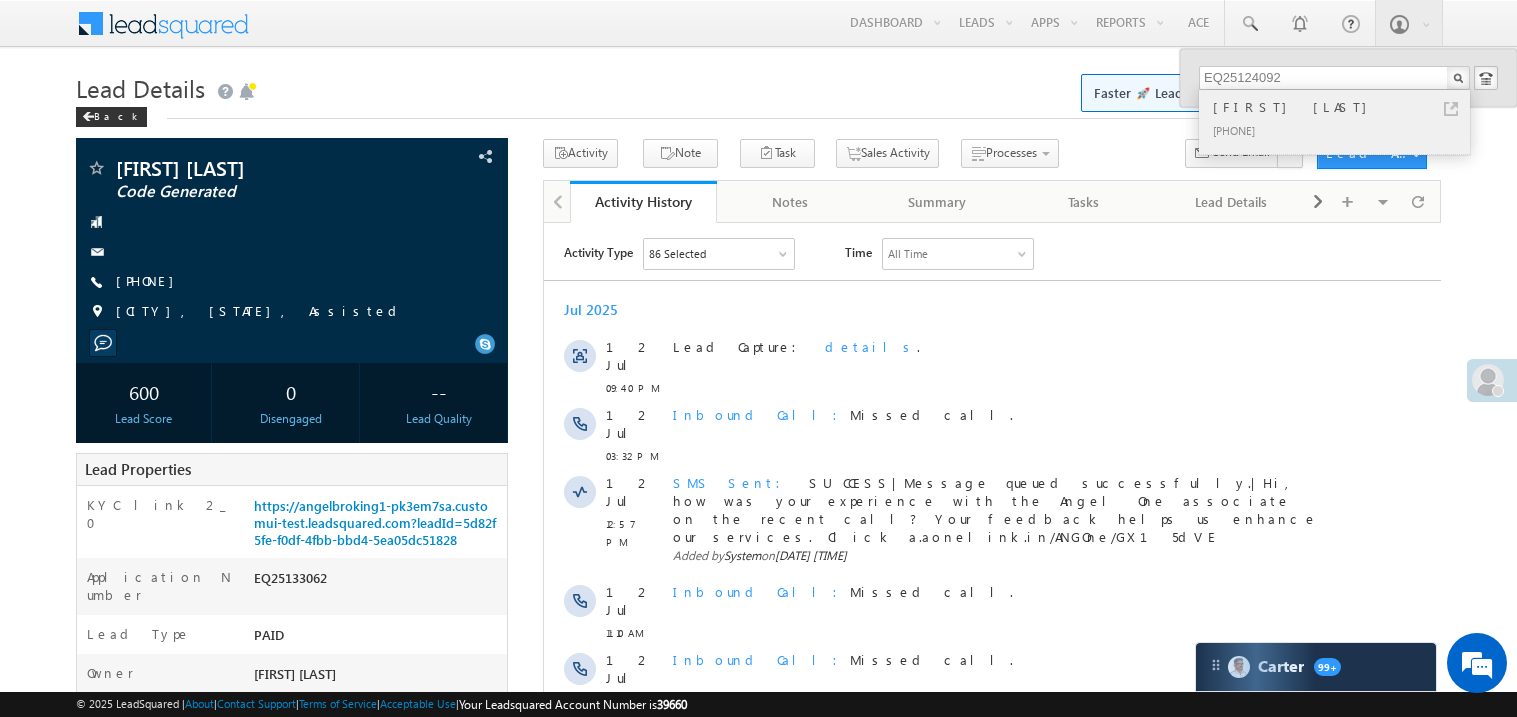 click on "Subroto Nath Majumdar" at bounding box center [1343, 107] 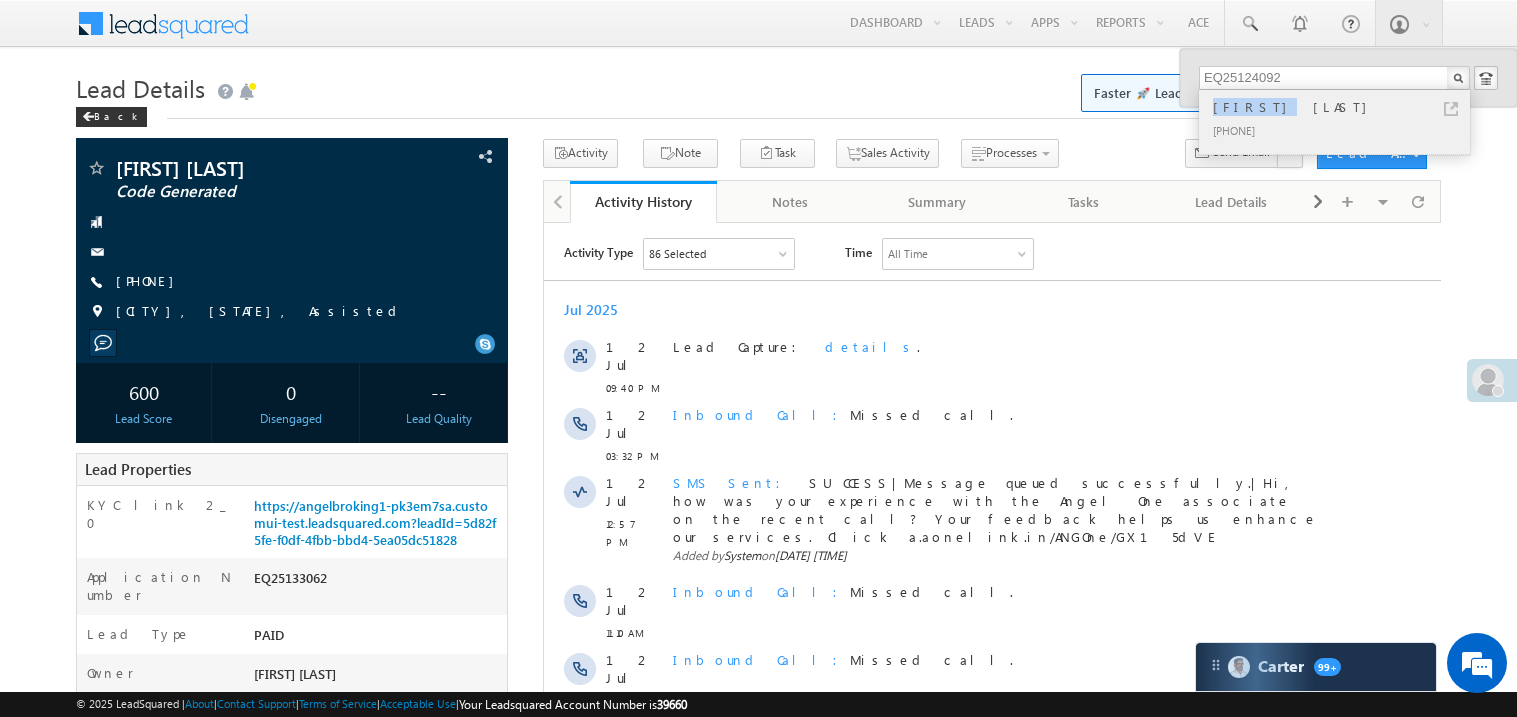 click on "Subroto Nath Majumdar" at bounding box center (1343, 107) 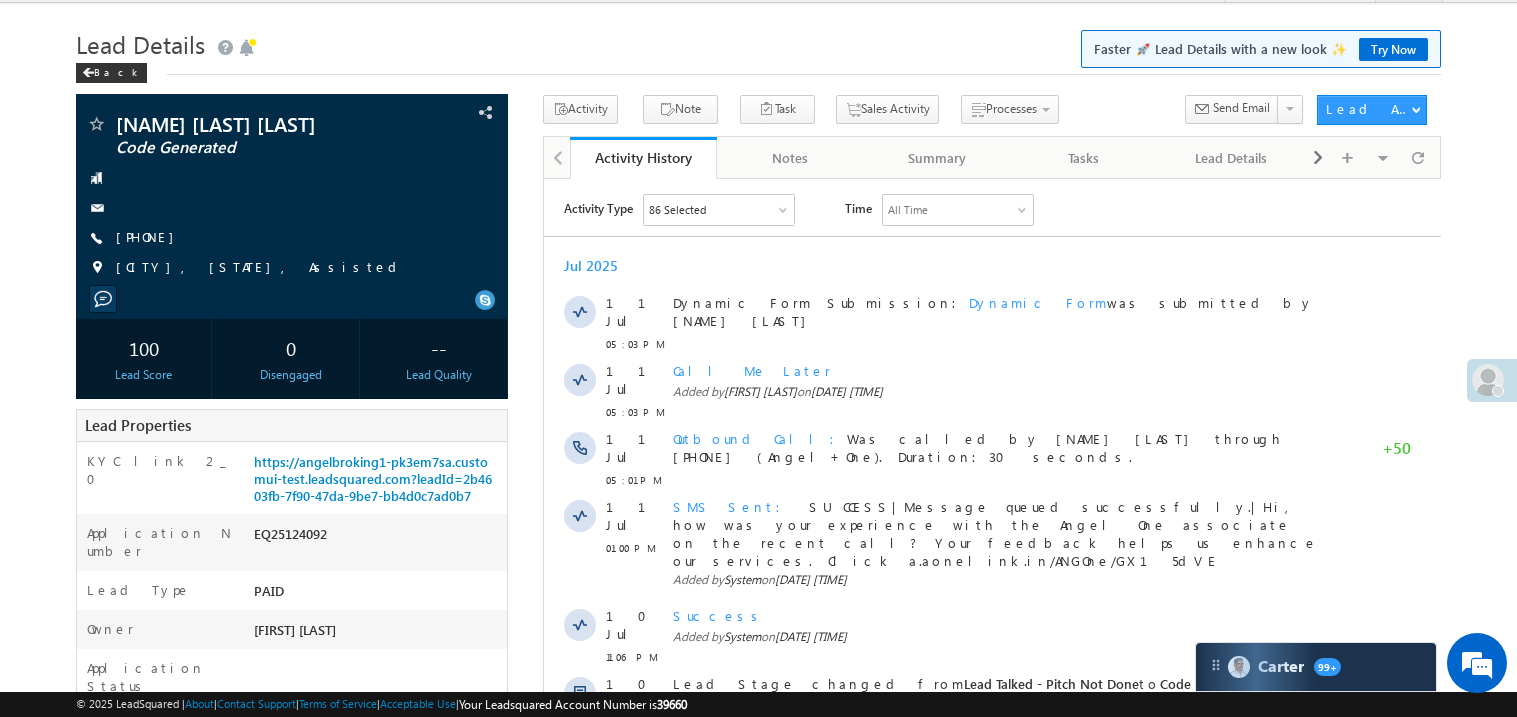 scroll, scrollTop: 0, scrollLeft: 0, axis: both 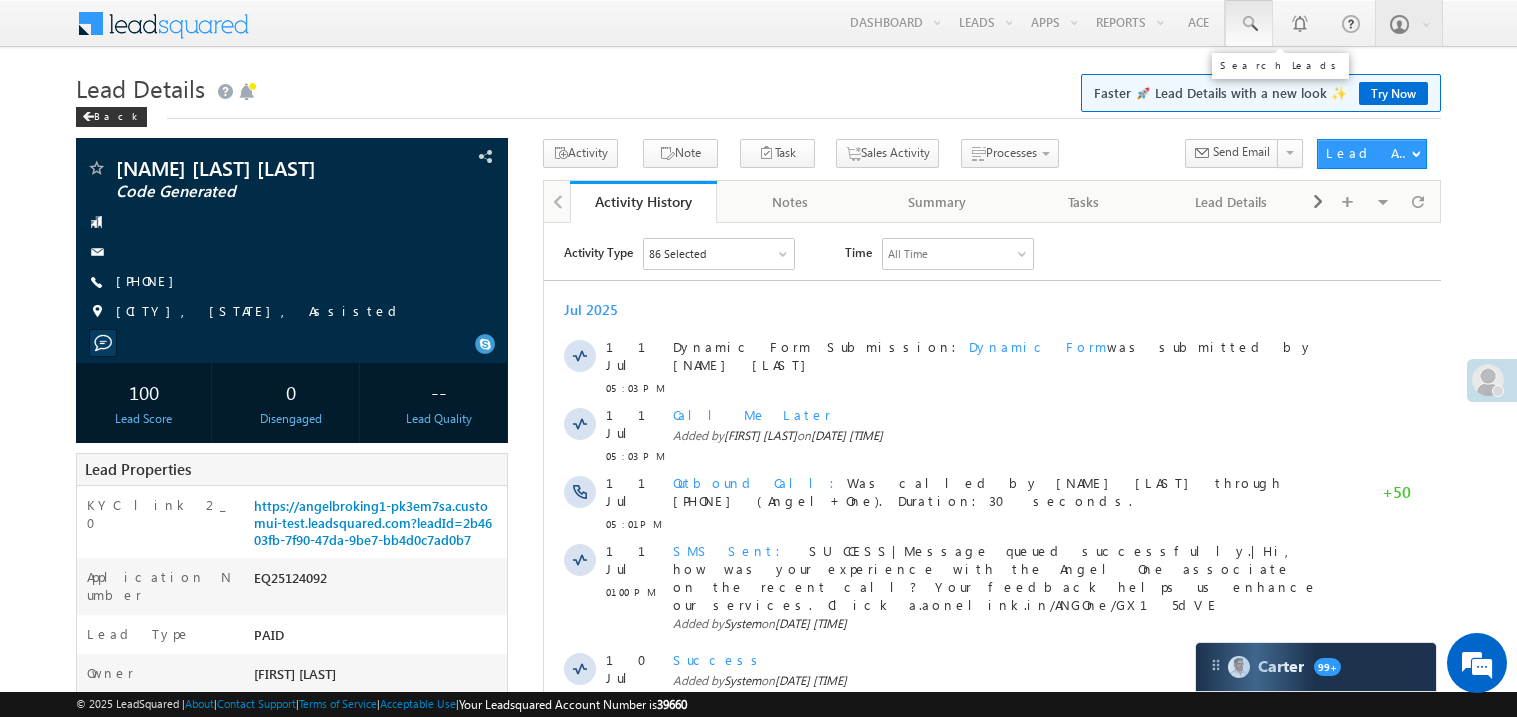 click at bounding box center (1249, 24) 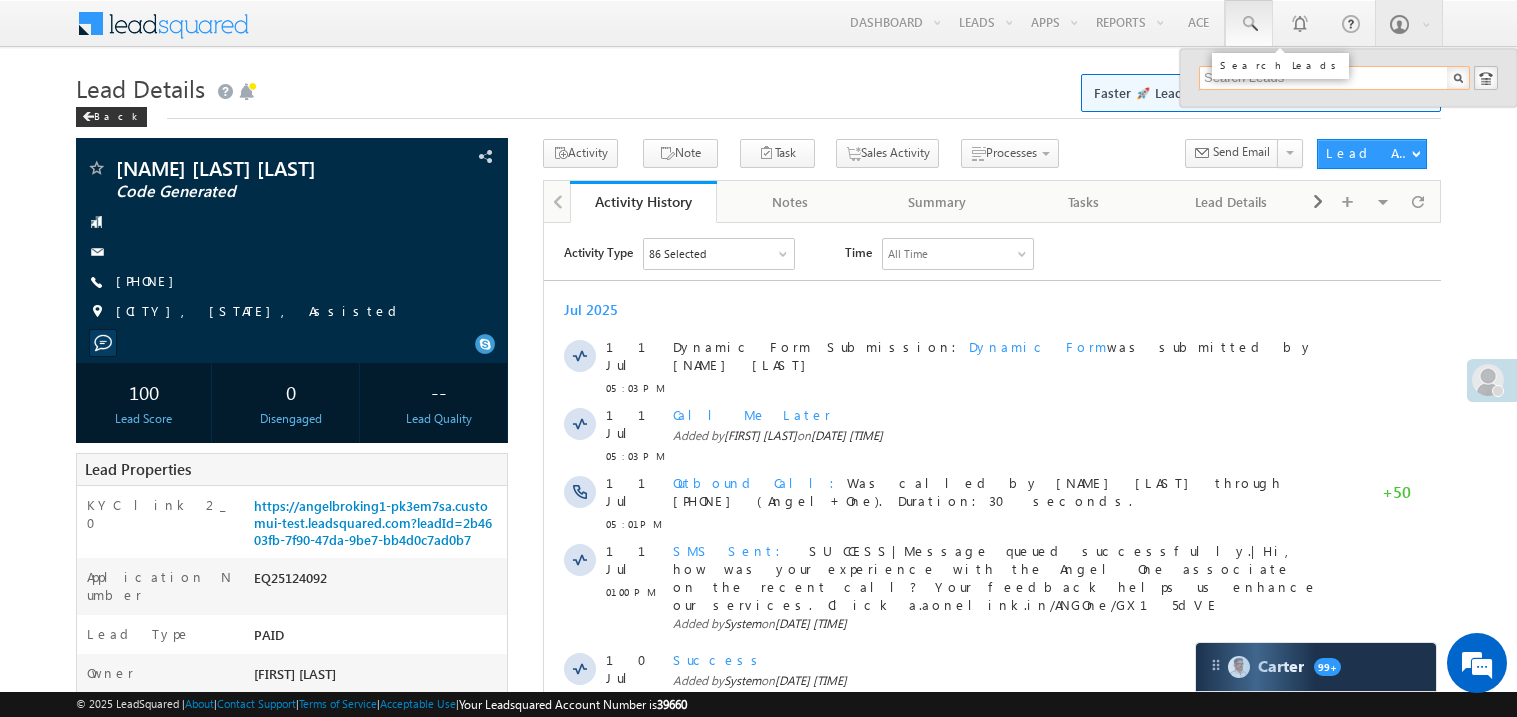 scroll, scrollTop: 0, scrollLeft: 0, axis: both 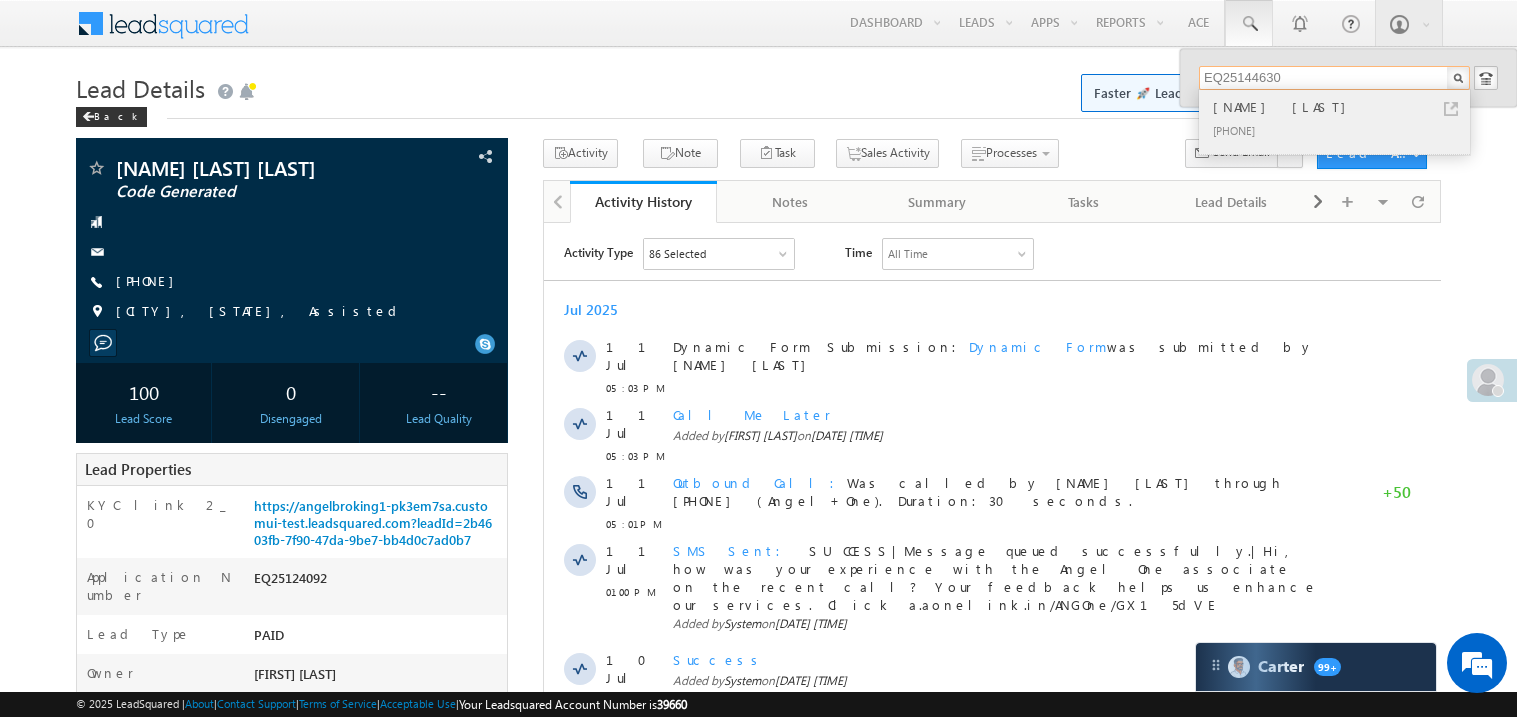 type on "EQ25144630" 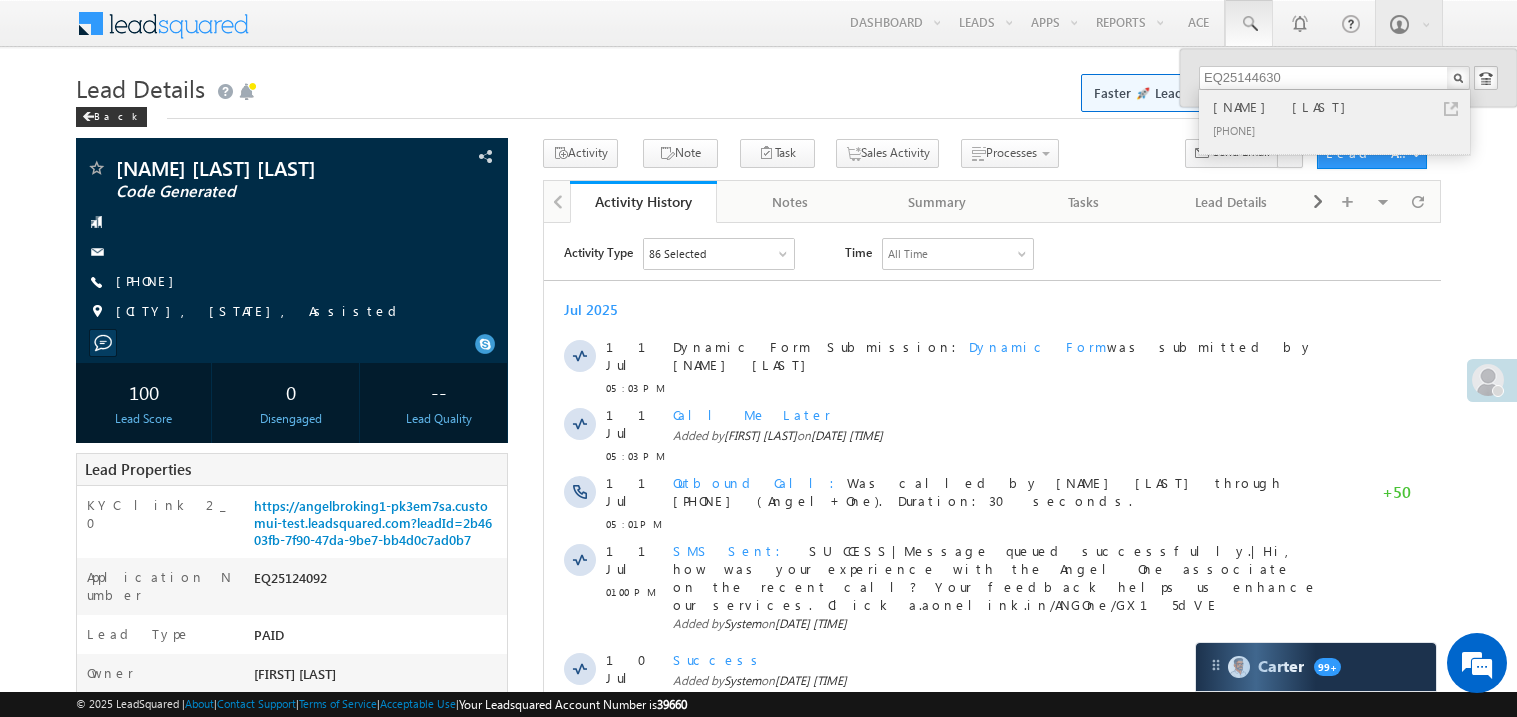 click on "Raju bhai raval" at bounding box center [1343, 107] 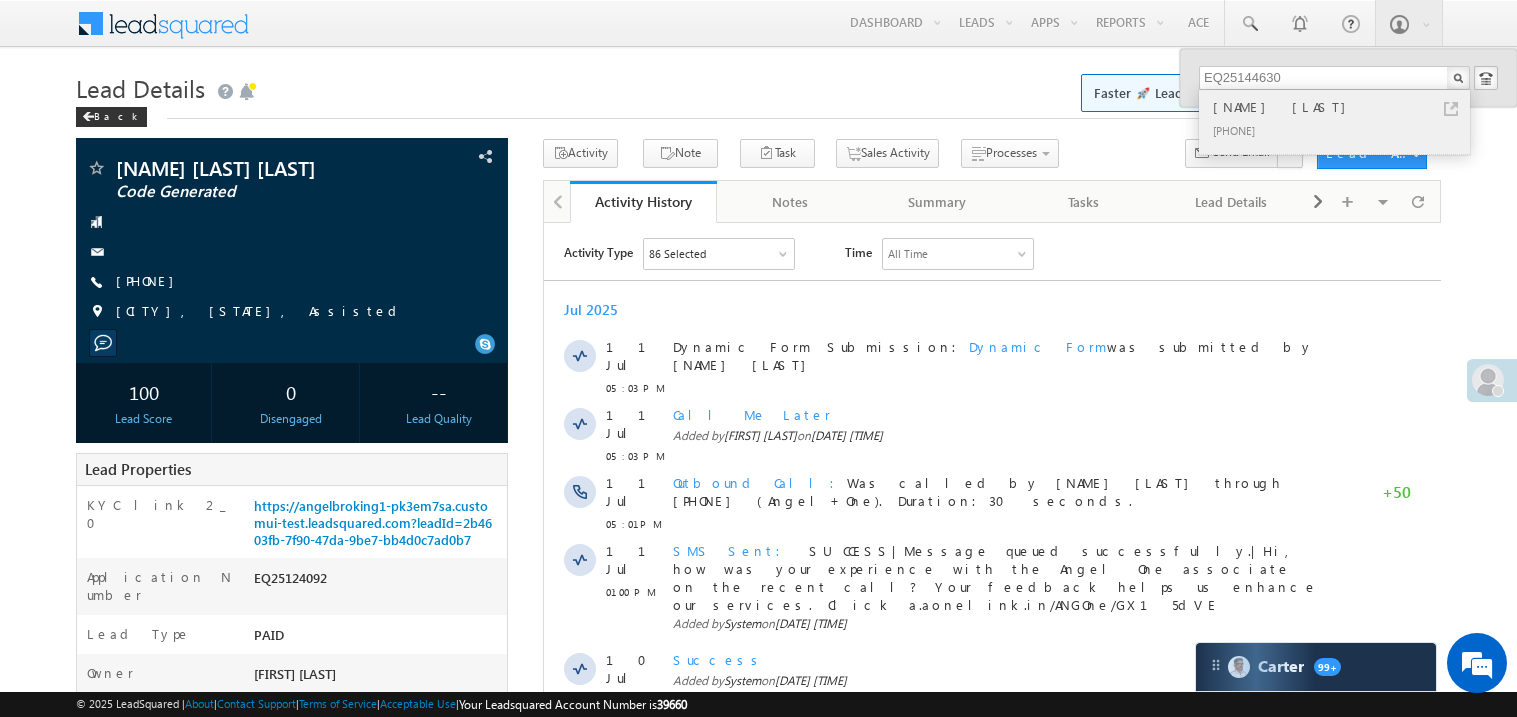 click on "Raju bhai raval" at bounding box center (1343, 107) 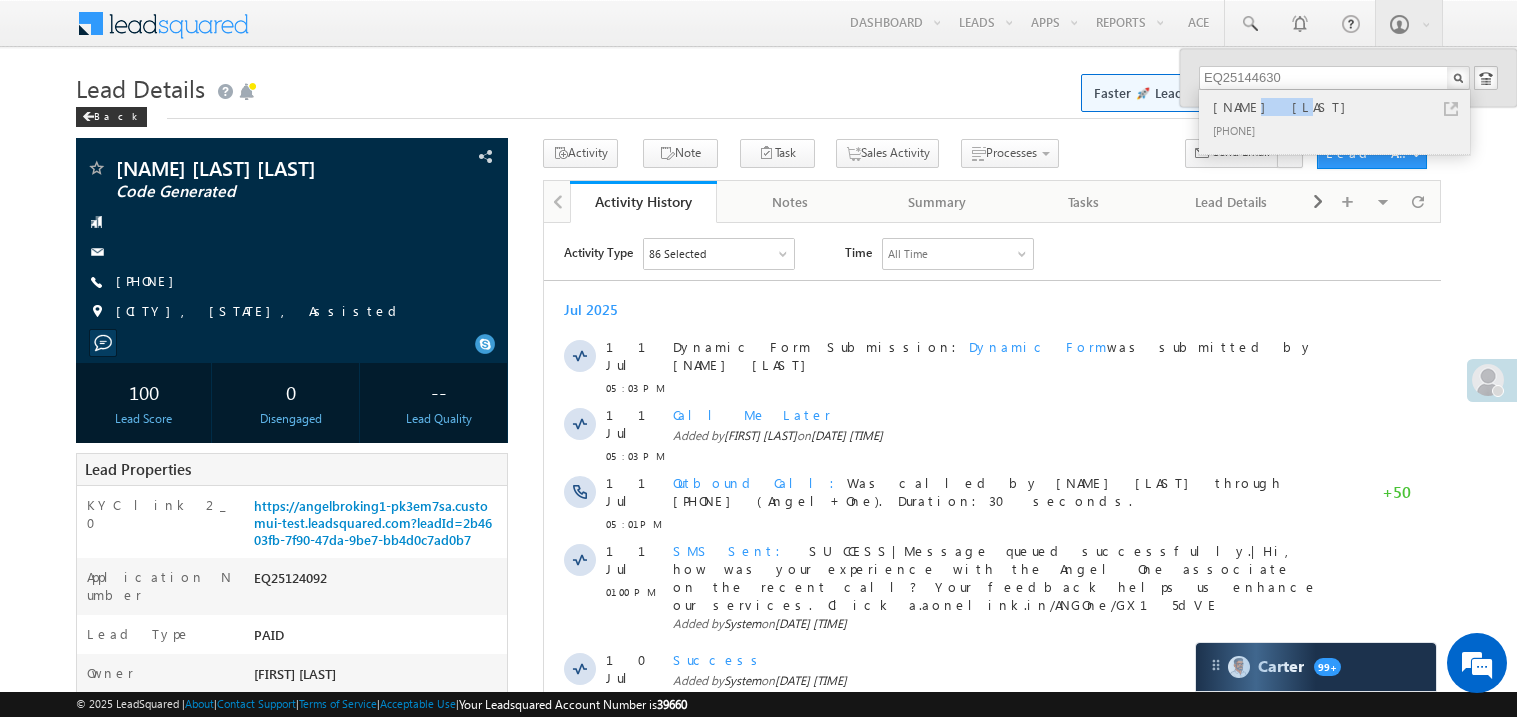 click on "Raju bhai raval" at bounding box center (1343, 107) 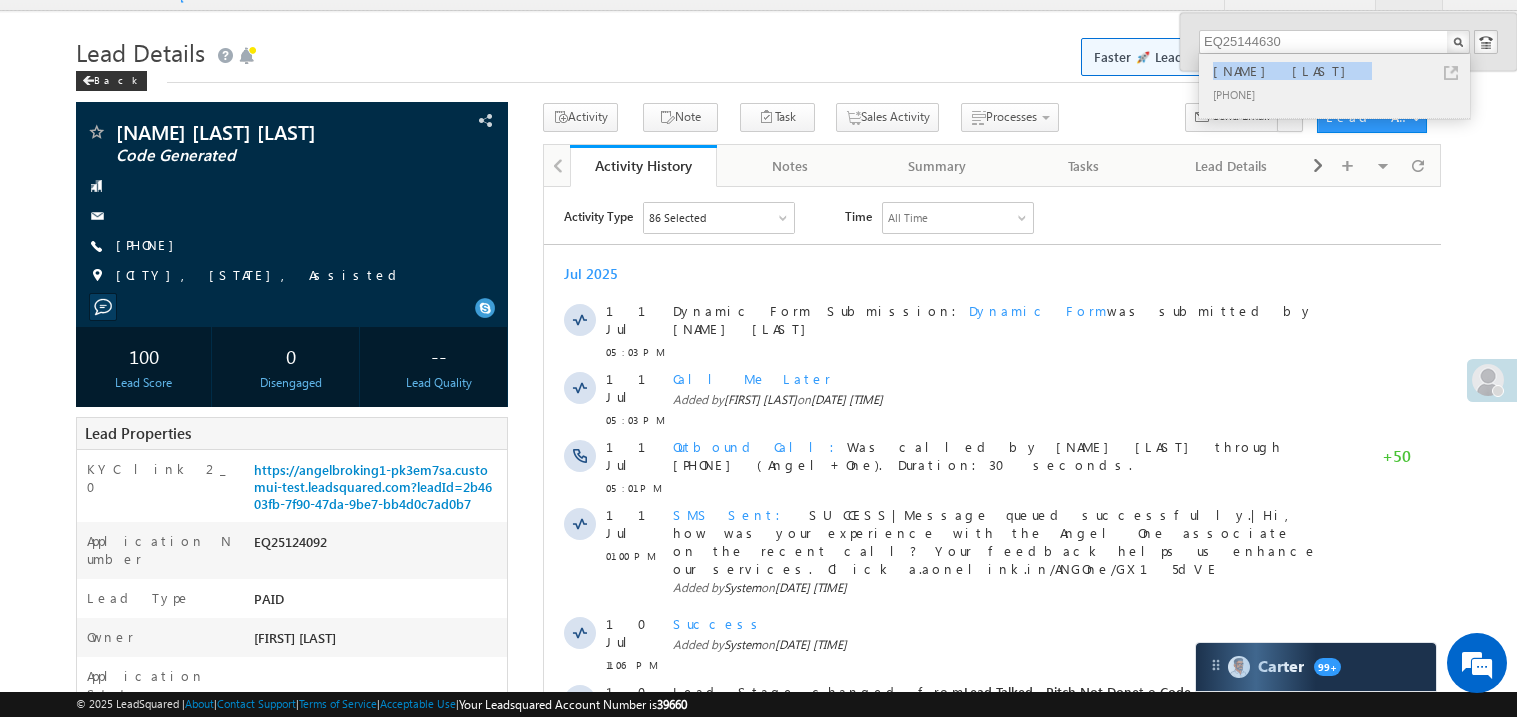 scroll, scrollTop: 39, scrollLeft: 0, axis: vertical 